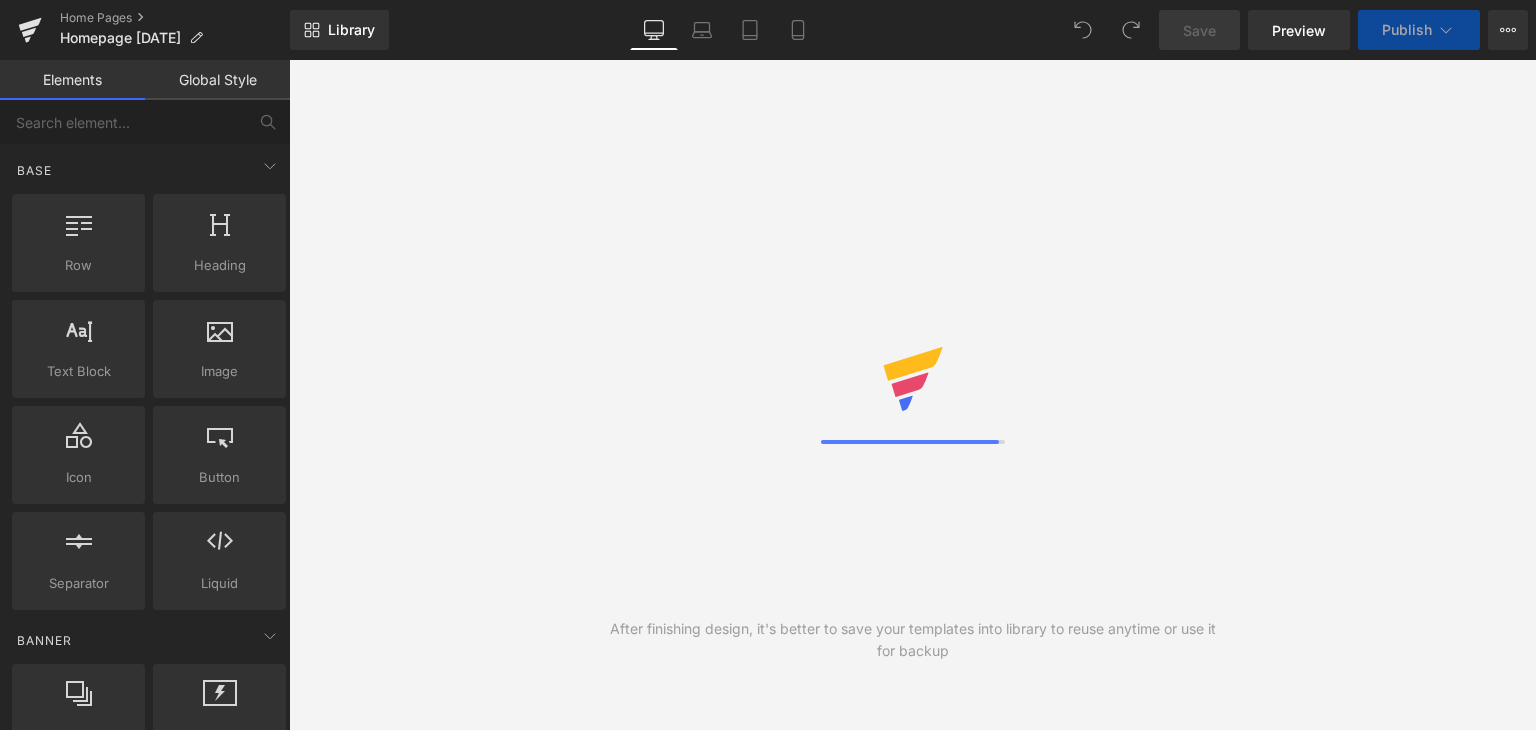 scroll, scrollTop: 0, scrollLeft: 0, axis: both 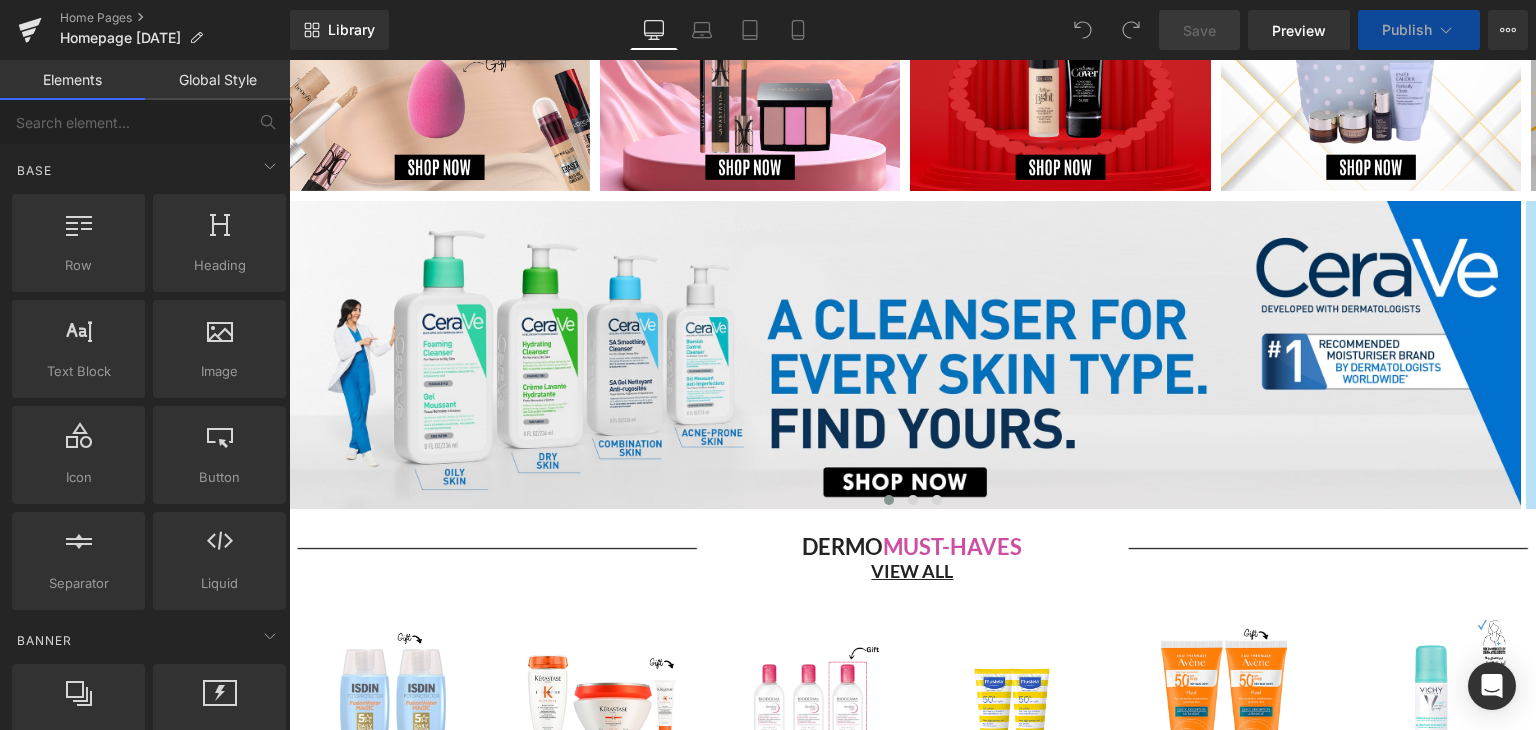 drag, startPoint x: 923, startPoint y: 335, endPoint x: 949, endPoint y: 426, distance: 94.641426 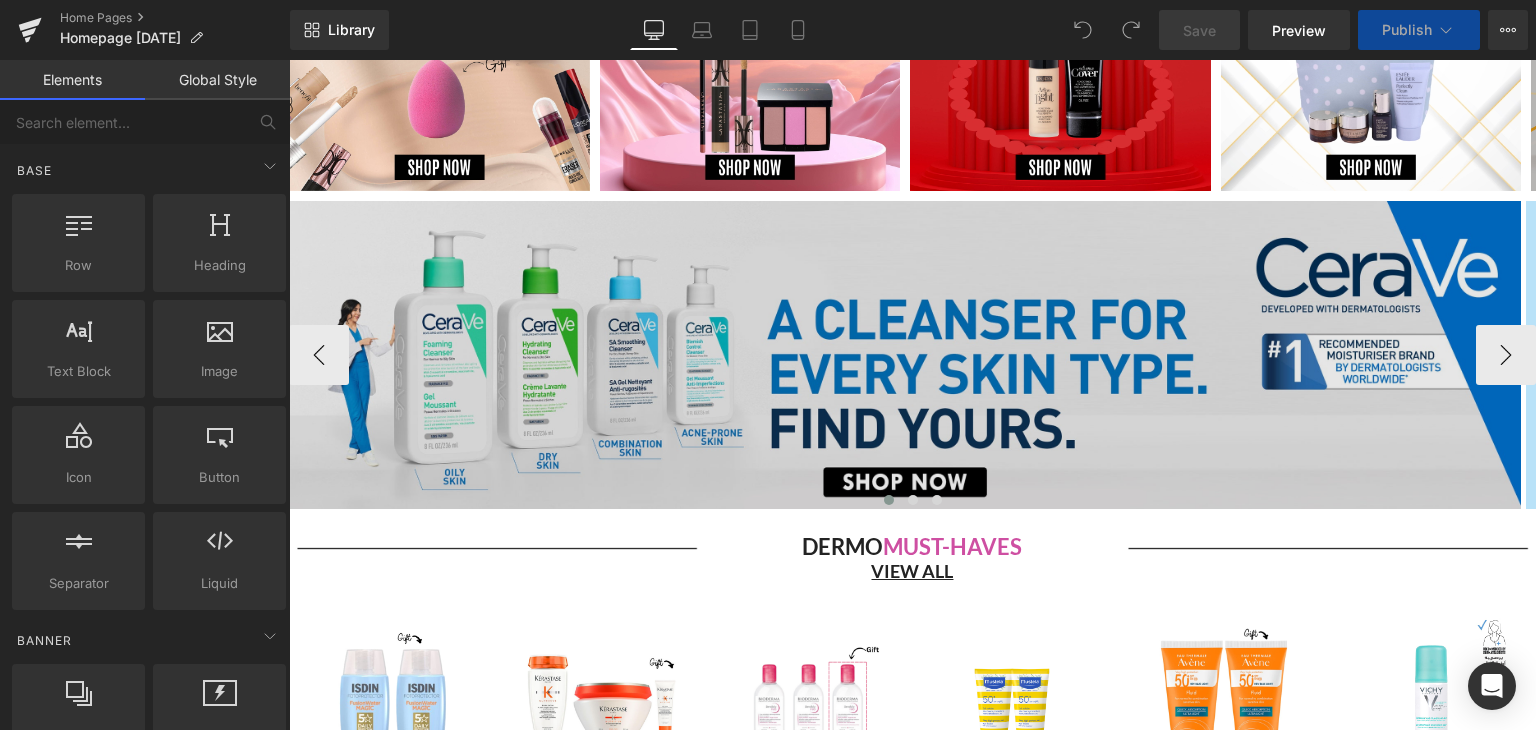 scroll, scrollTop: 2160, scrollLeft: 0, axis: vertical 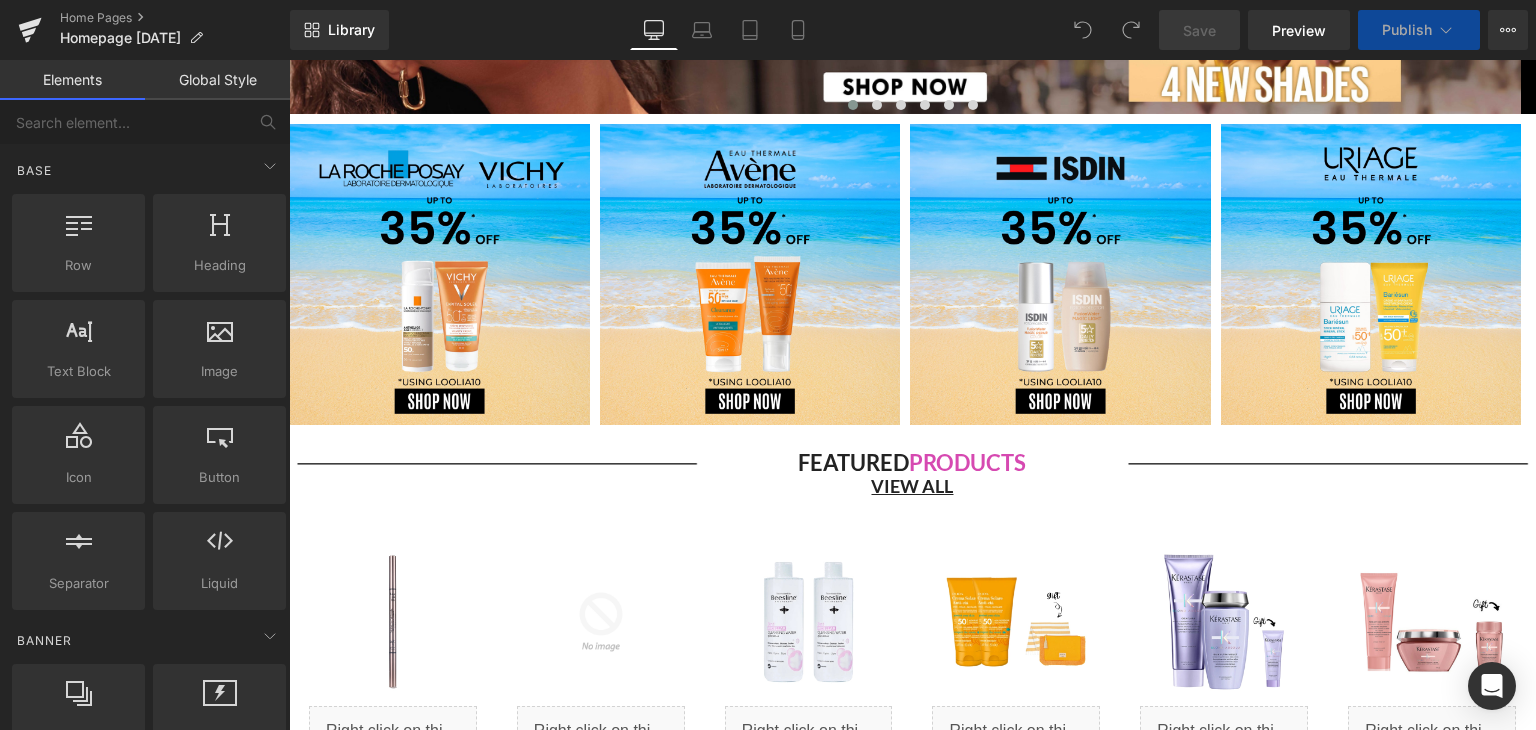 click at bounding box center [905, 1148] 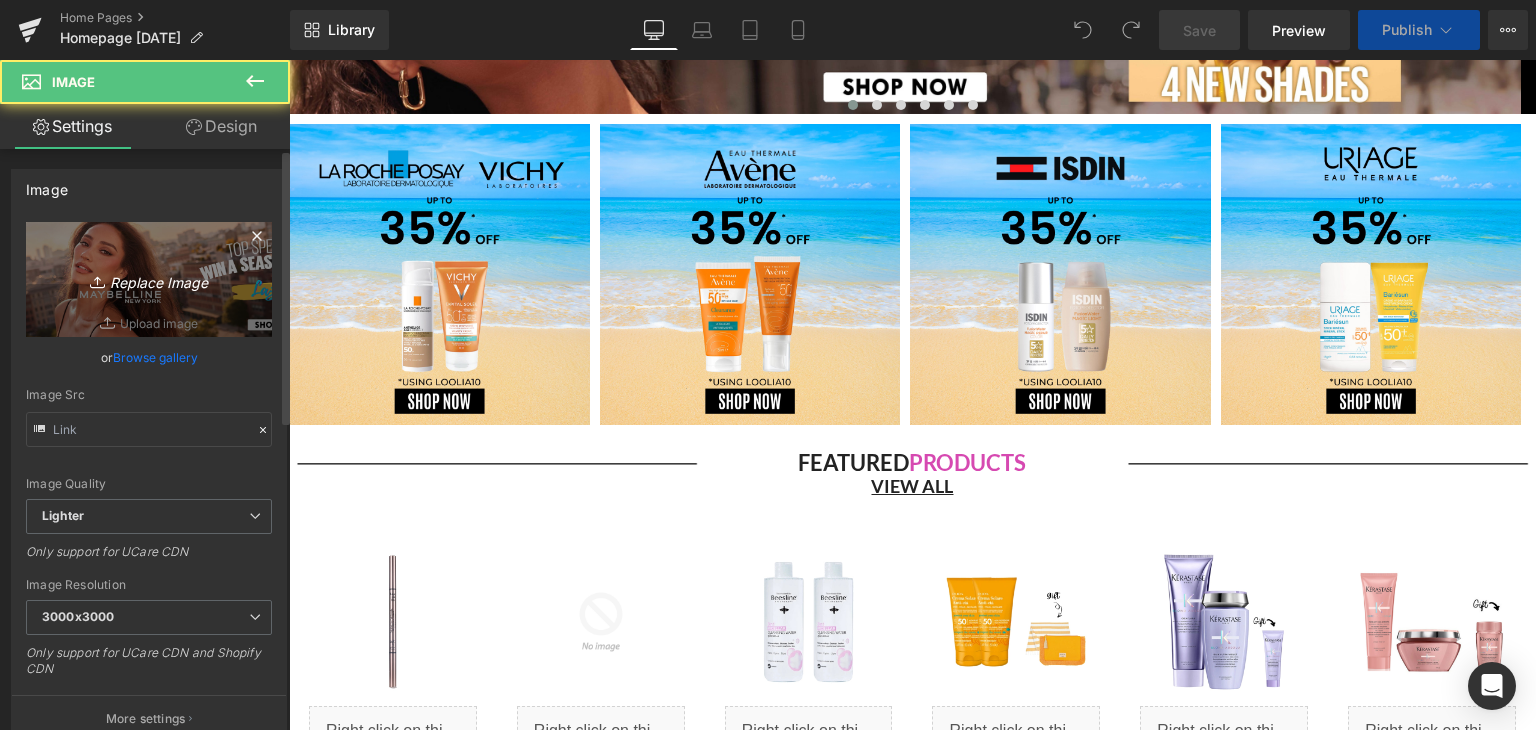 scroll, scrollTop: 1259, scrollLeft: 0, axis: vertical 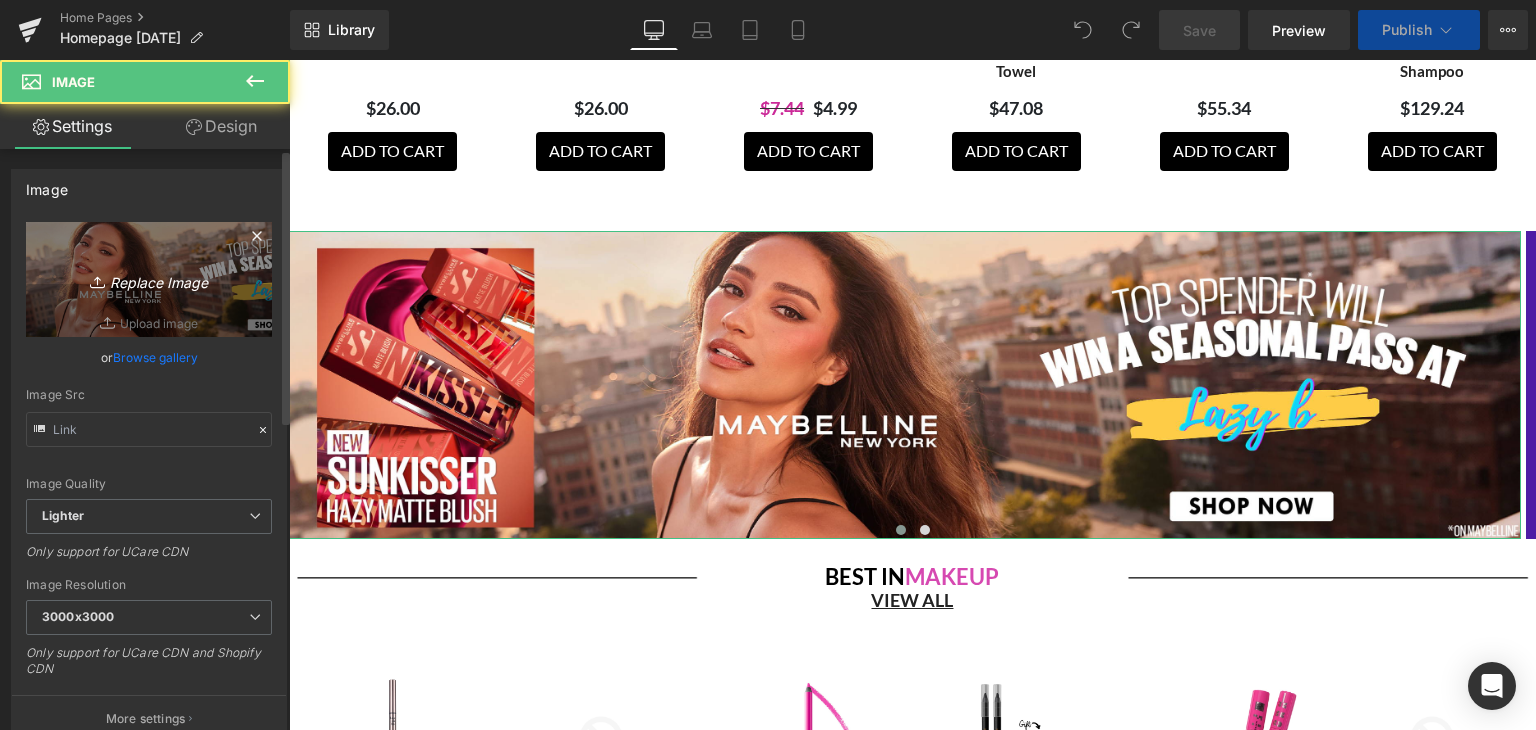 click on "Replace Image" at bounding box center (149, 279) 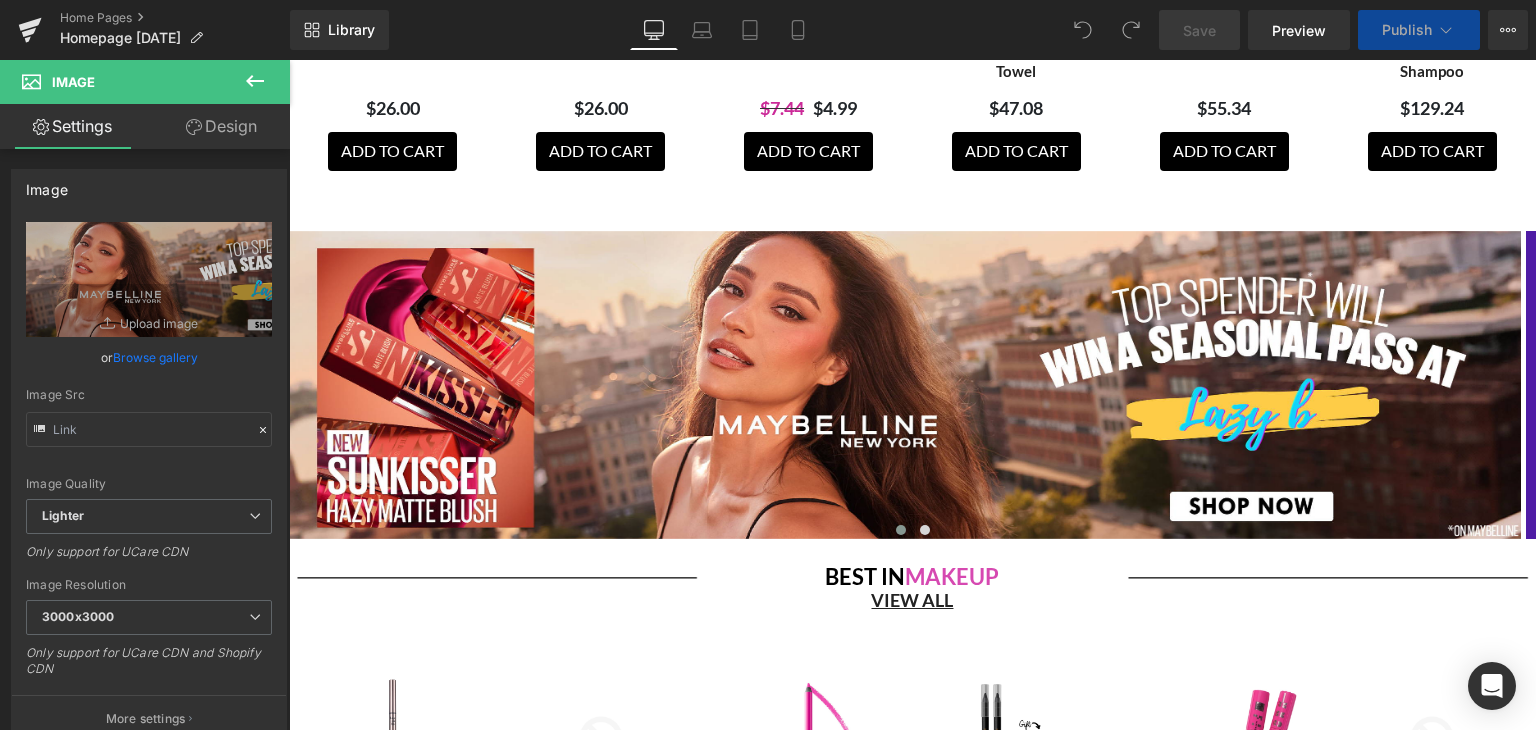 type on "C:\fakepath\closed banner desk maybelline.jpg" 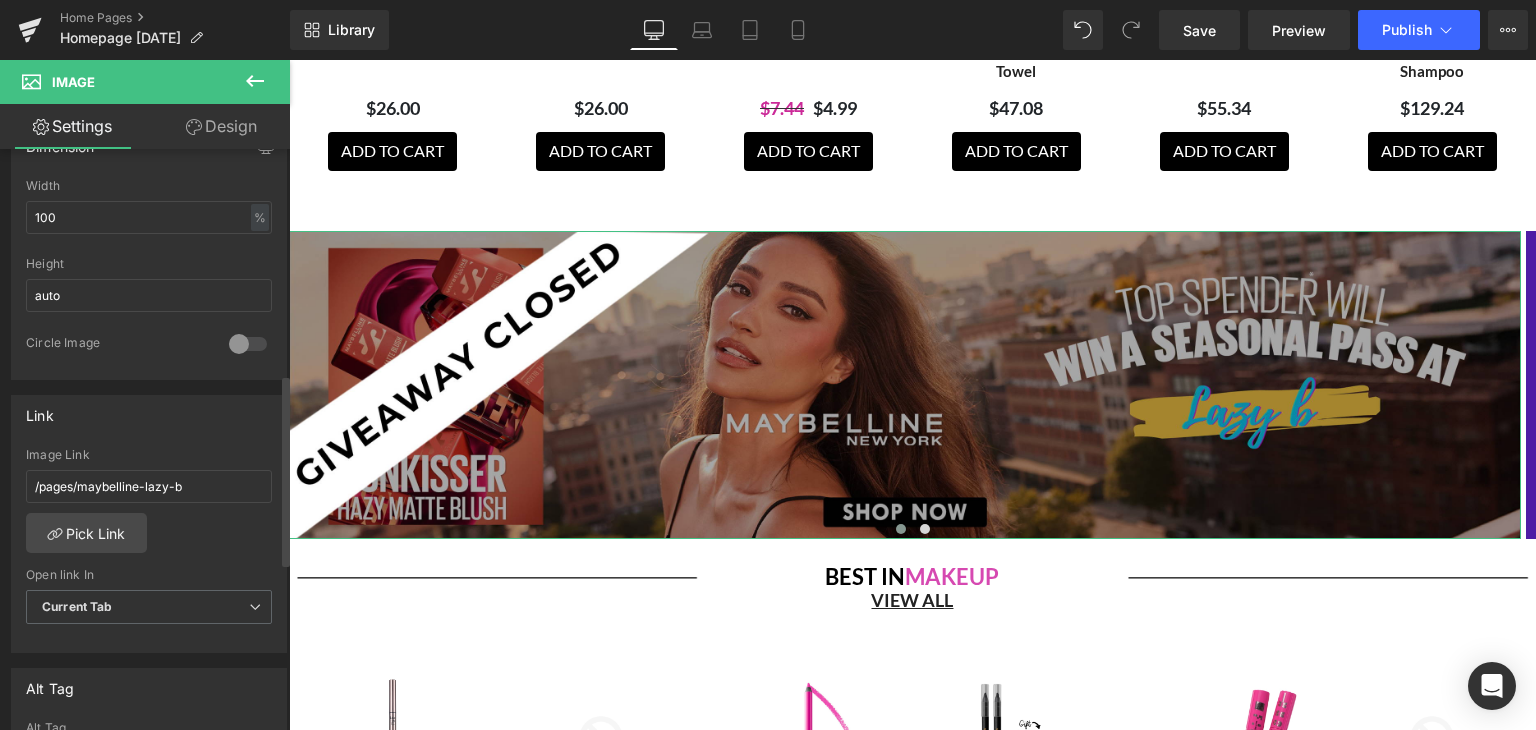 scroll, scrollTop: 787, scrollLeft: 0, axis: vertical 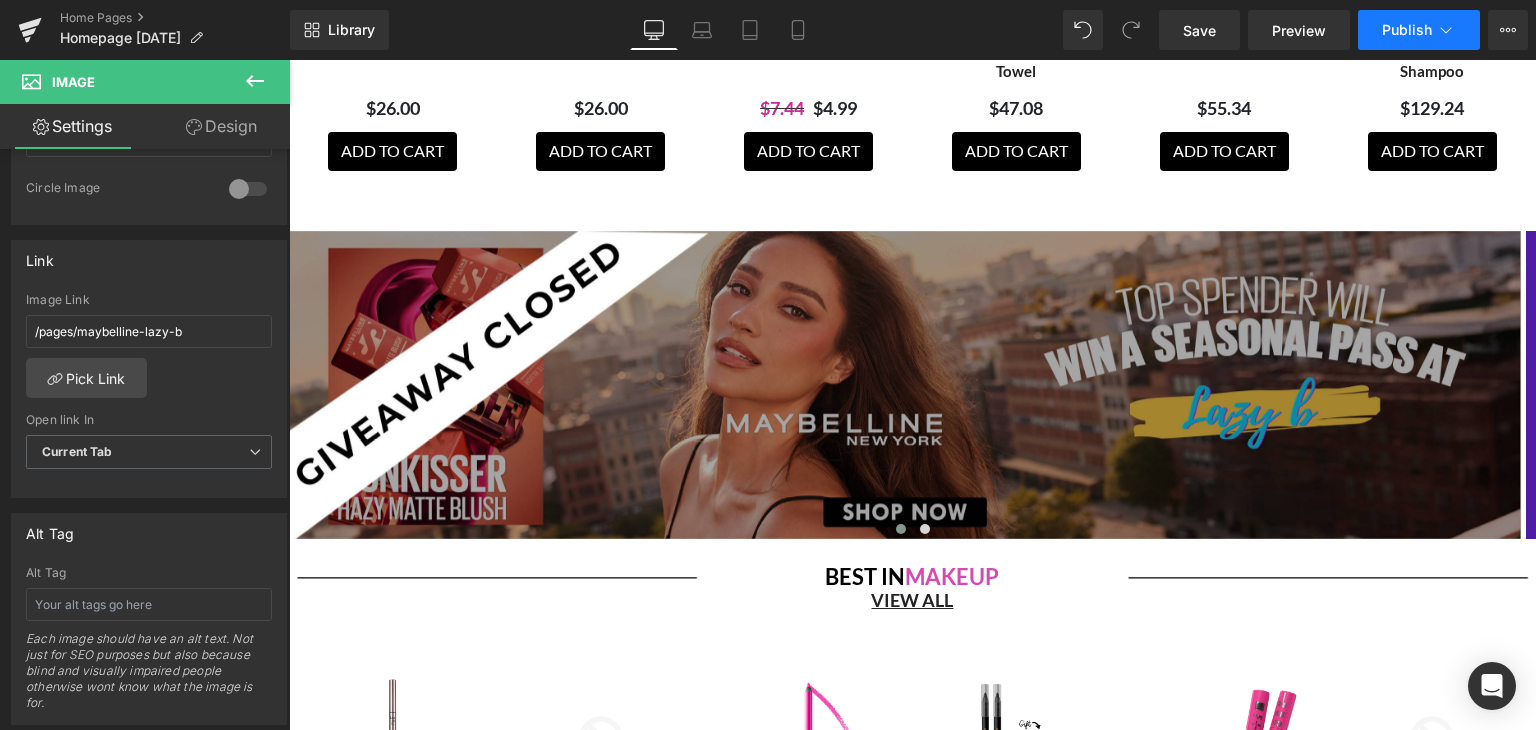 click on "Publish" at bounding box center [1407, 30] 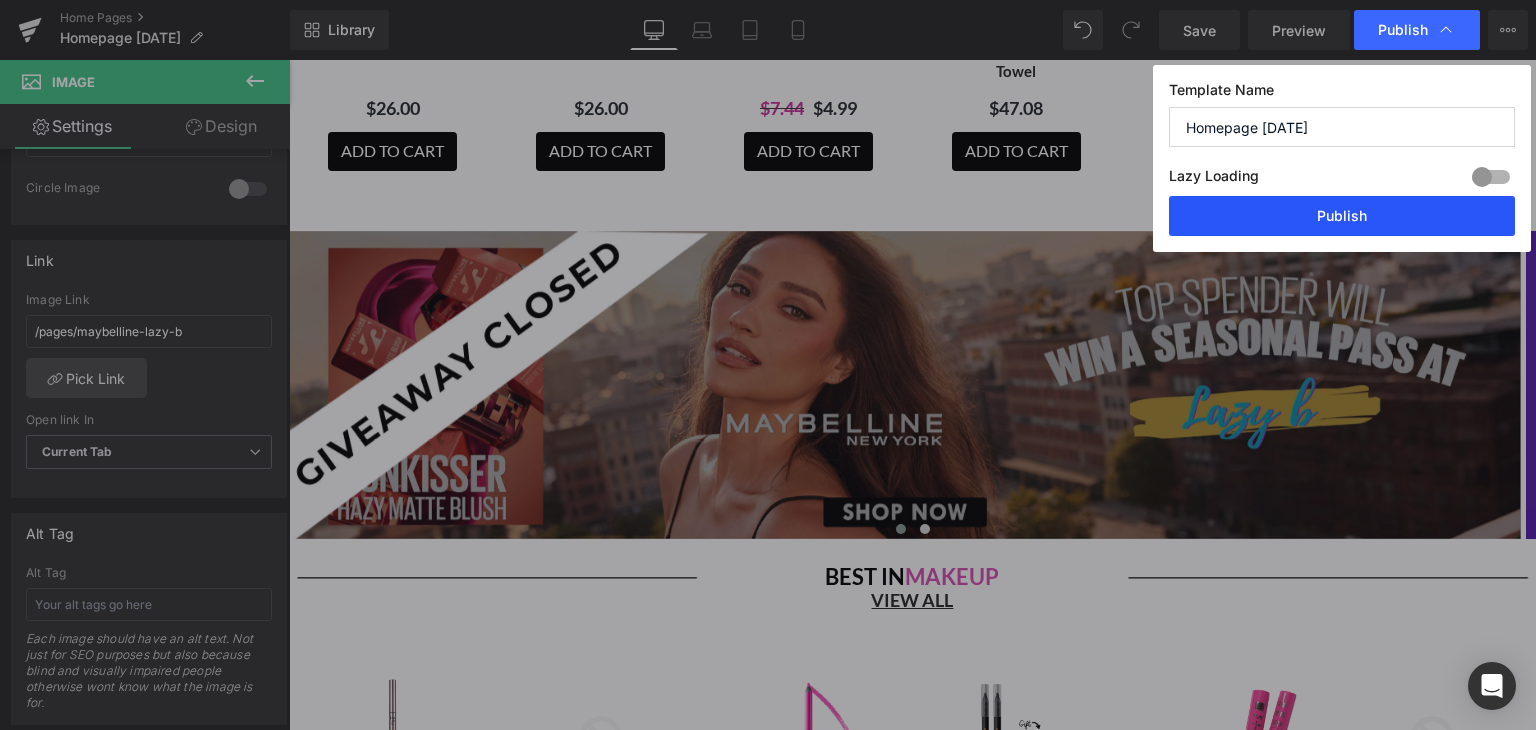 click on "Publish" at bounding box center [1342, 216] 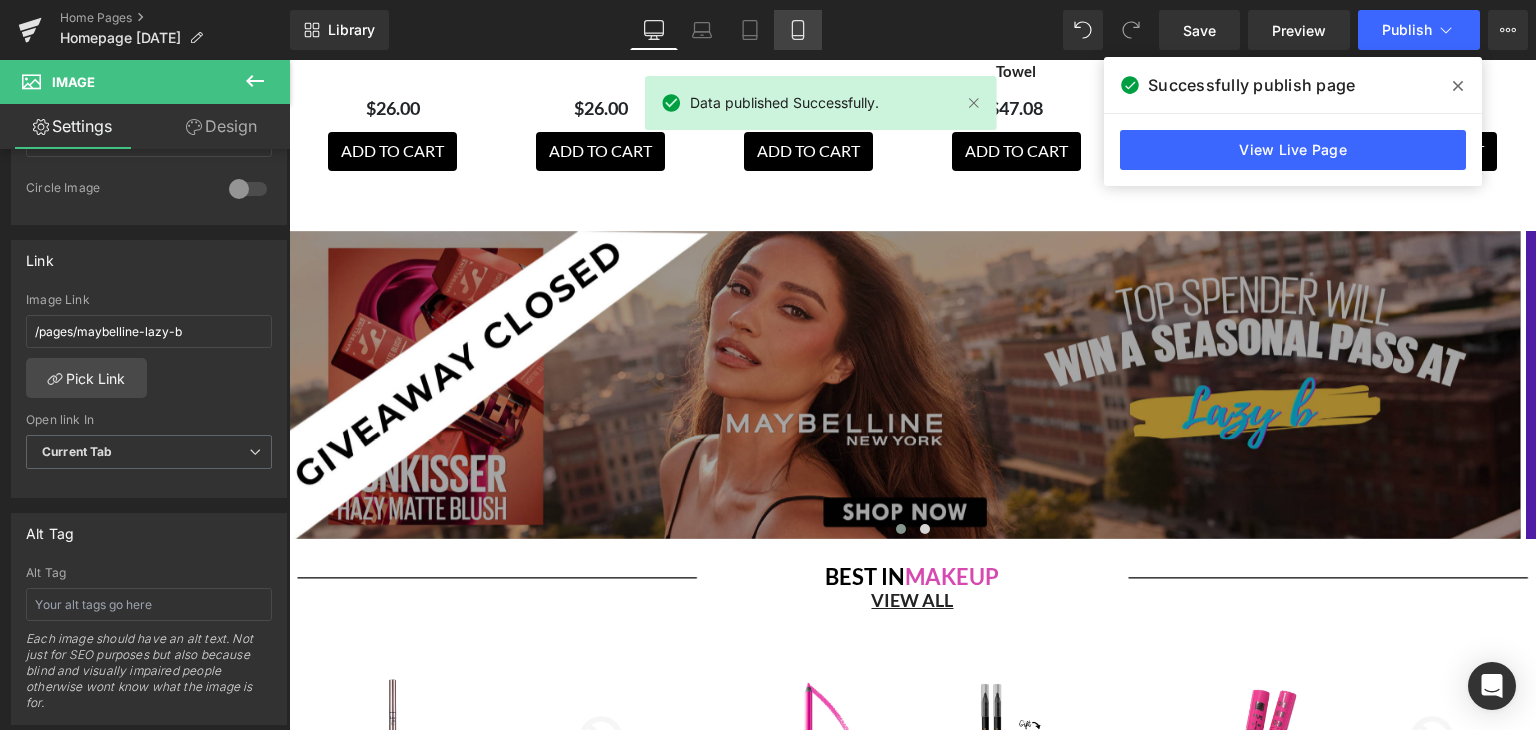 click 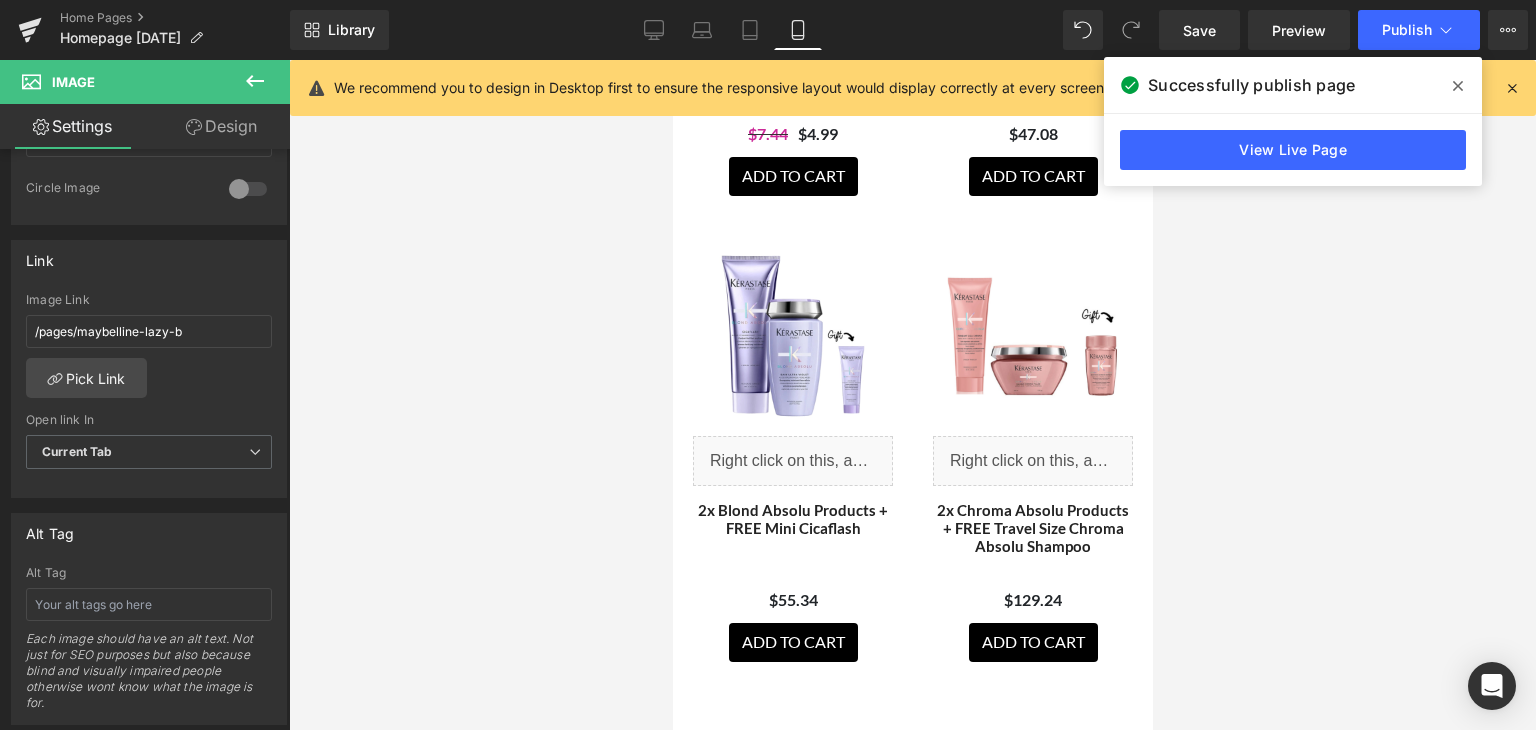 scroll, scrollTop: 1875, scrollLeft: 0, axis: vertical 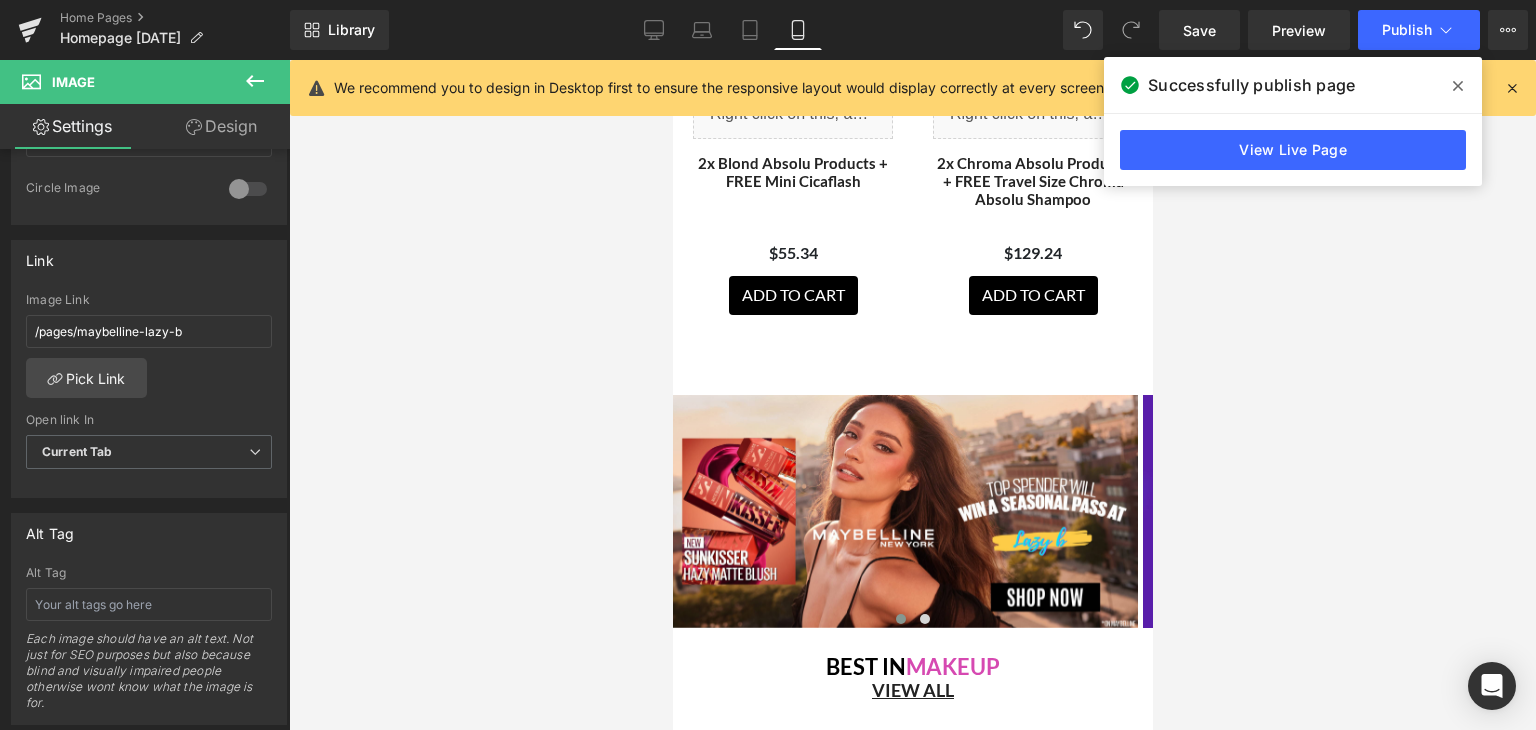 click at bounding box center (904, 511) 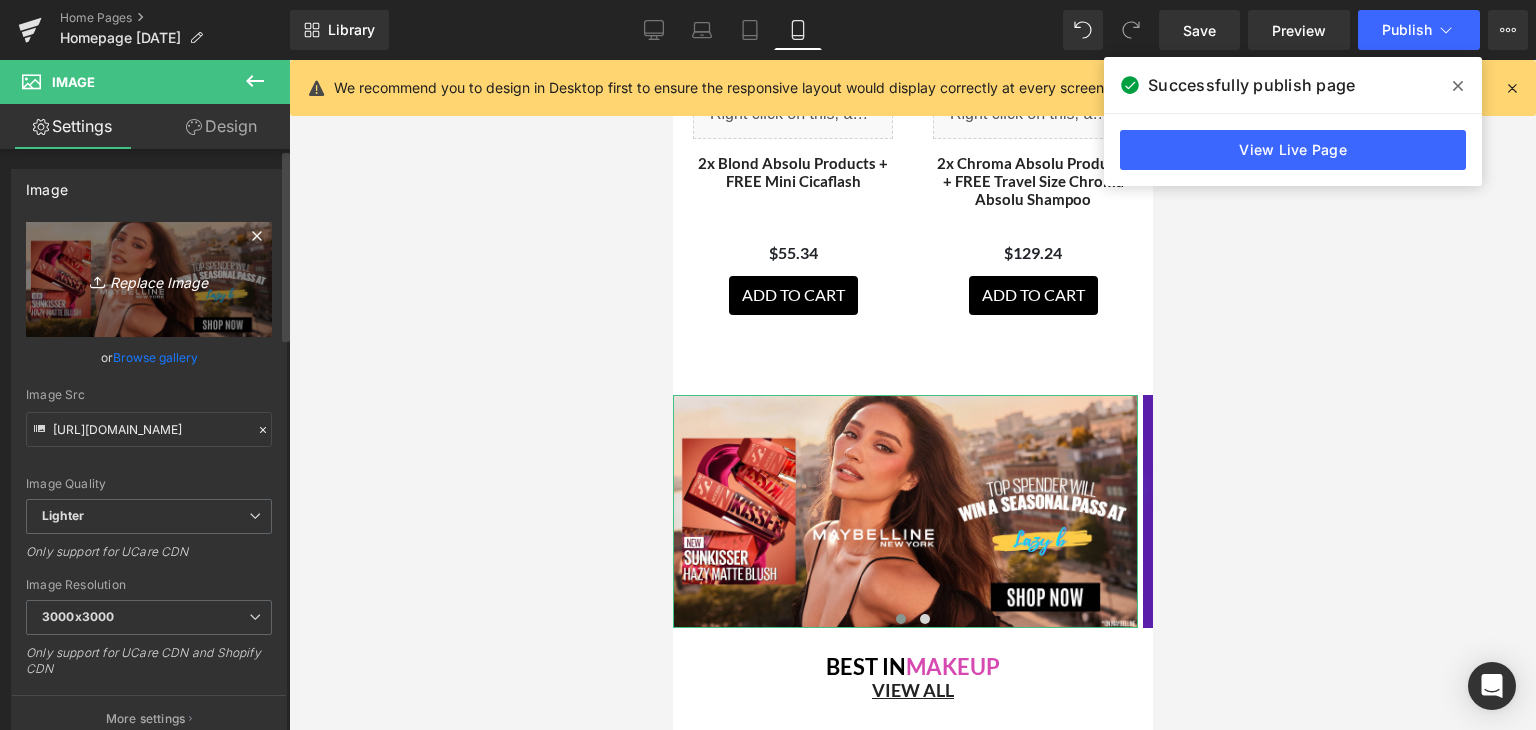 click on "Replace Image" at bounding box center [149, 279] 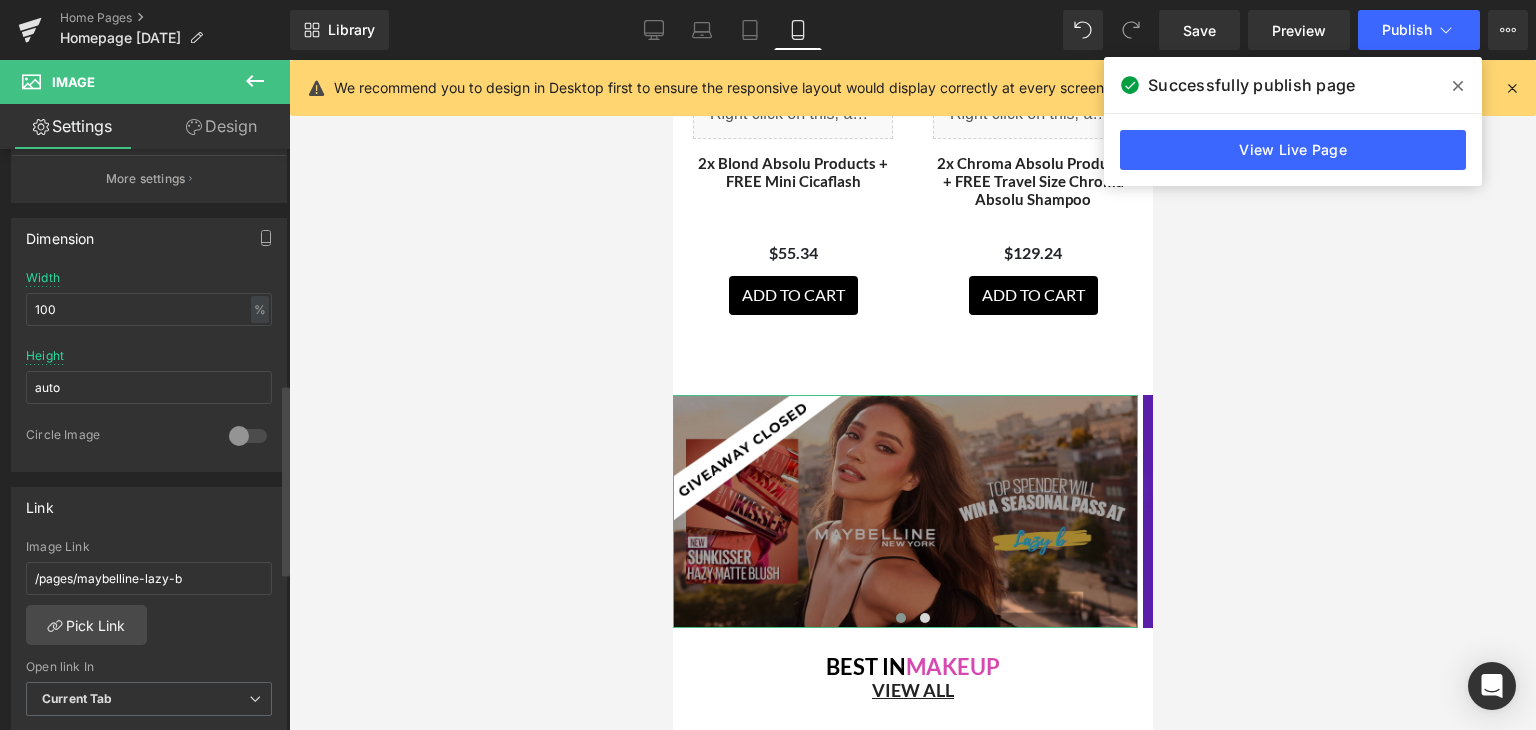 scroll, scrollTop: 740, scrollLeft: 0, axis: vertical 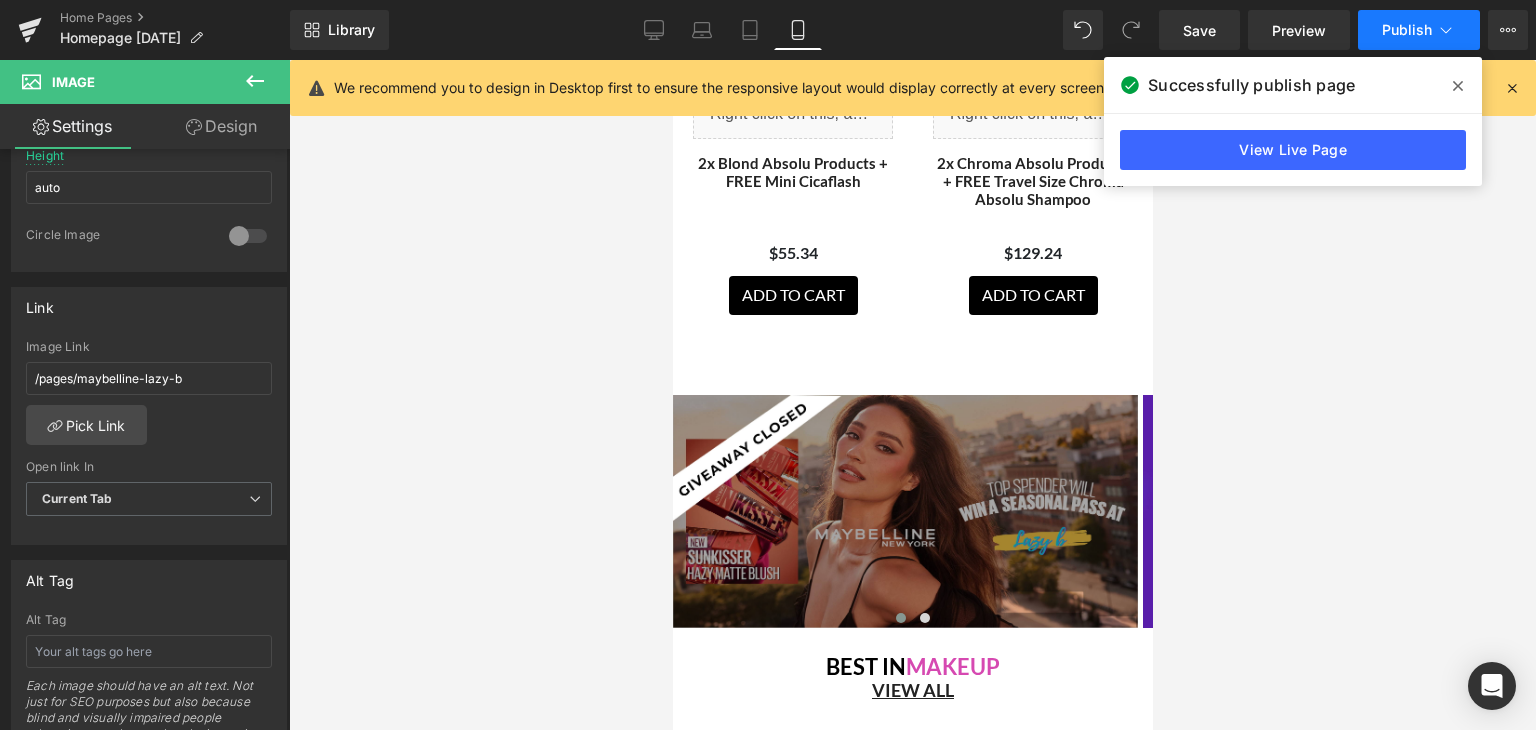 click on "Publish" at bounding box center [1407, 30] 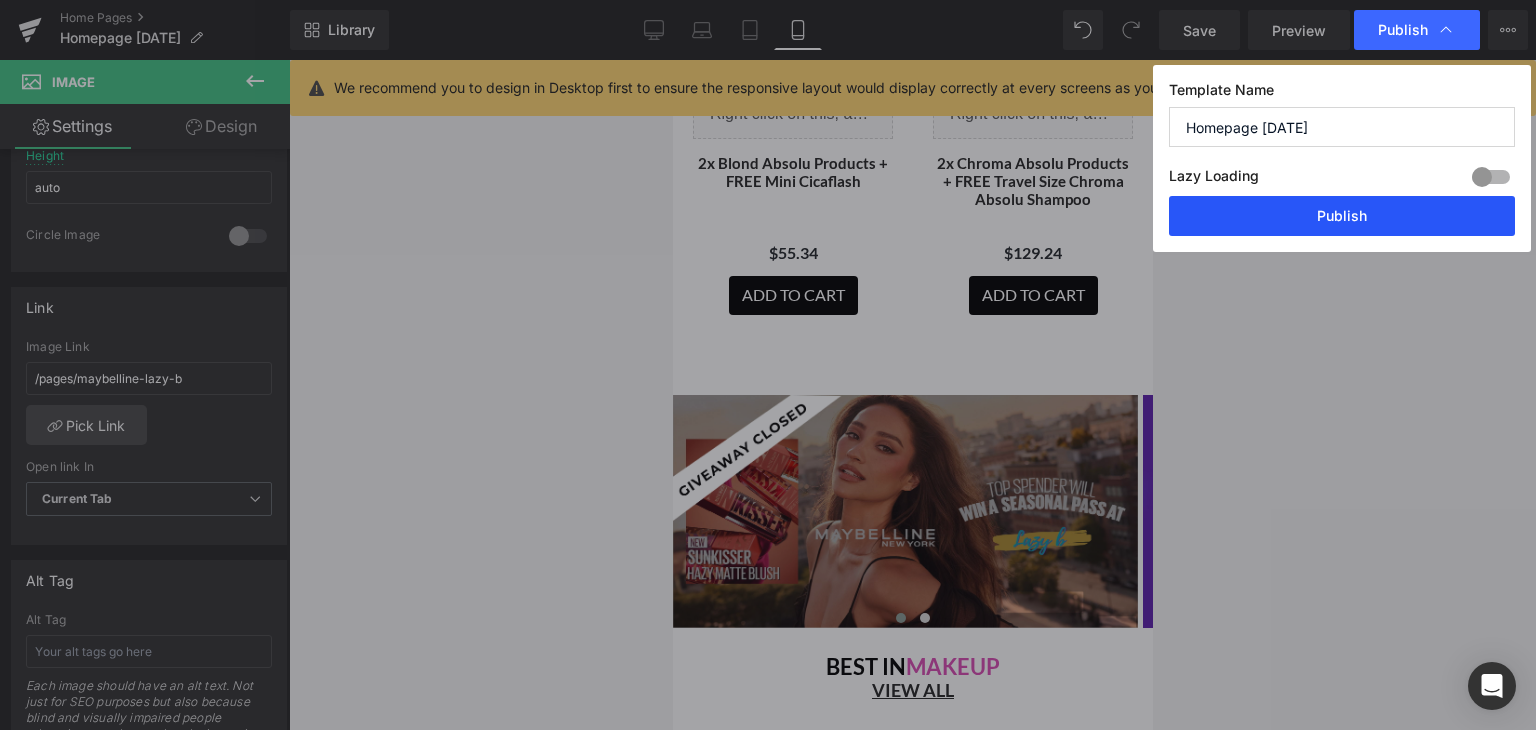 click on "Publish" at bounding box center (1342, 216) 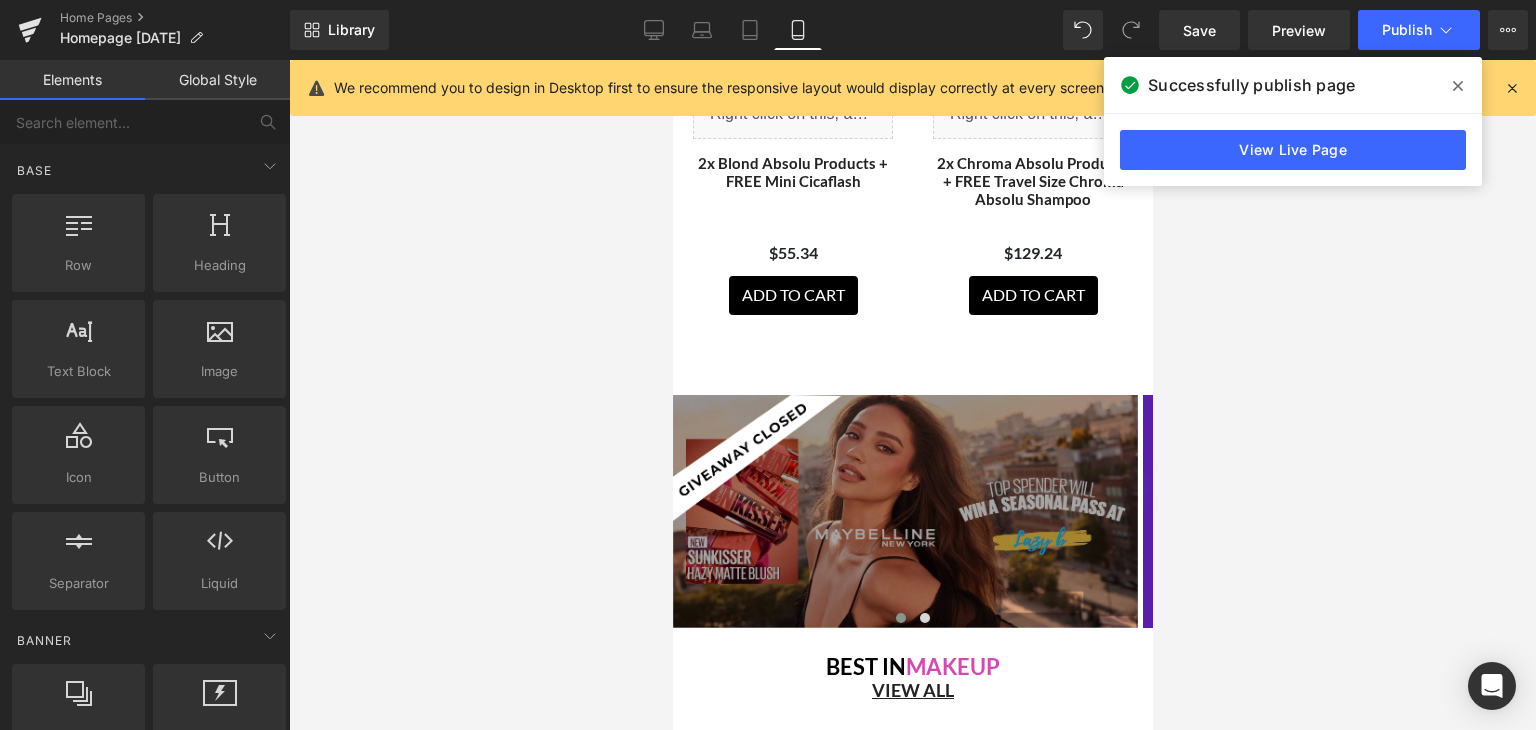 click at bounding box center (912, 395) 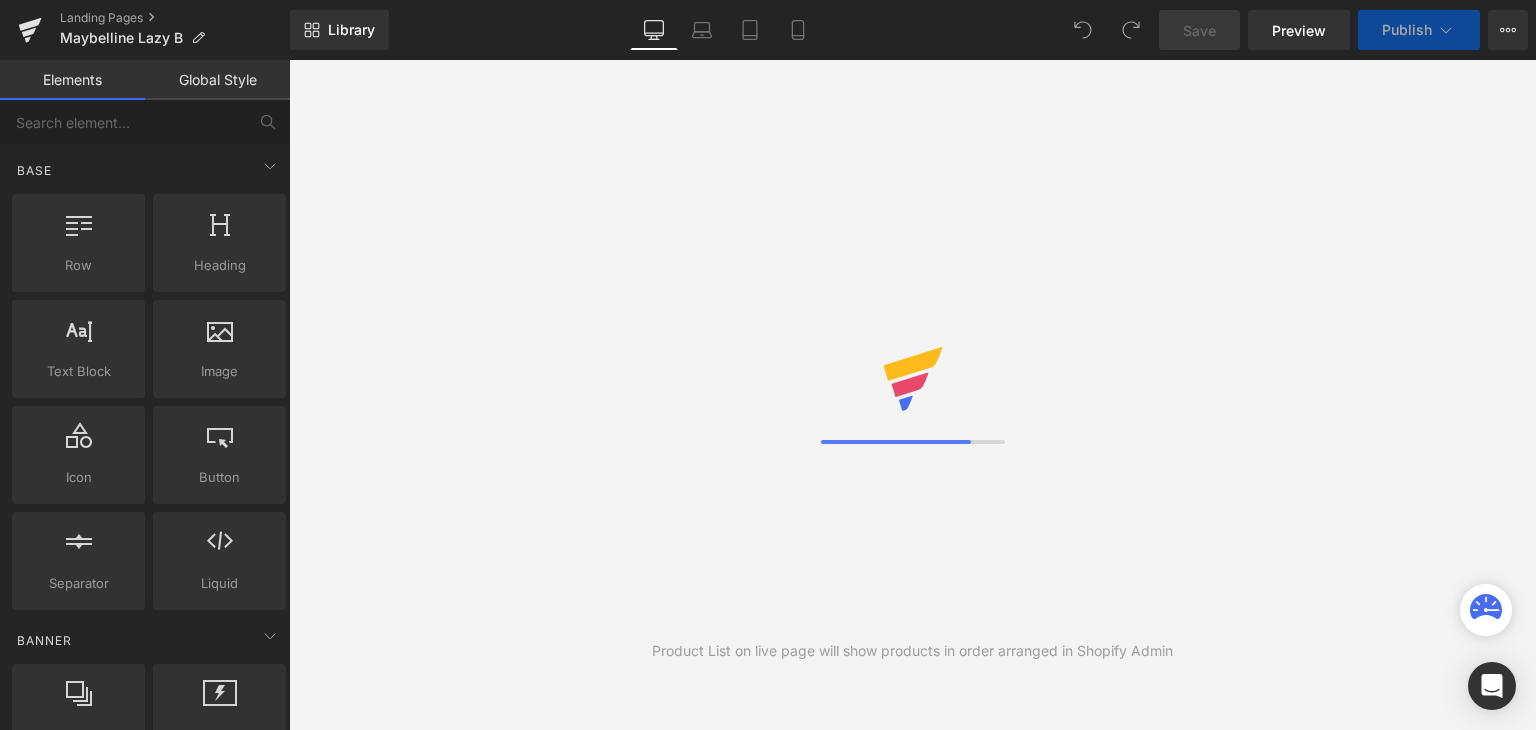 scroll, scrollTop: 0, scrollLeft: 0, axis: both 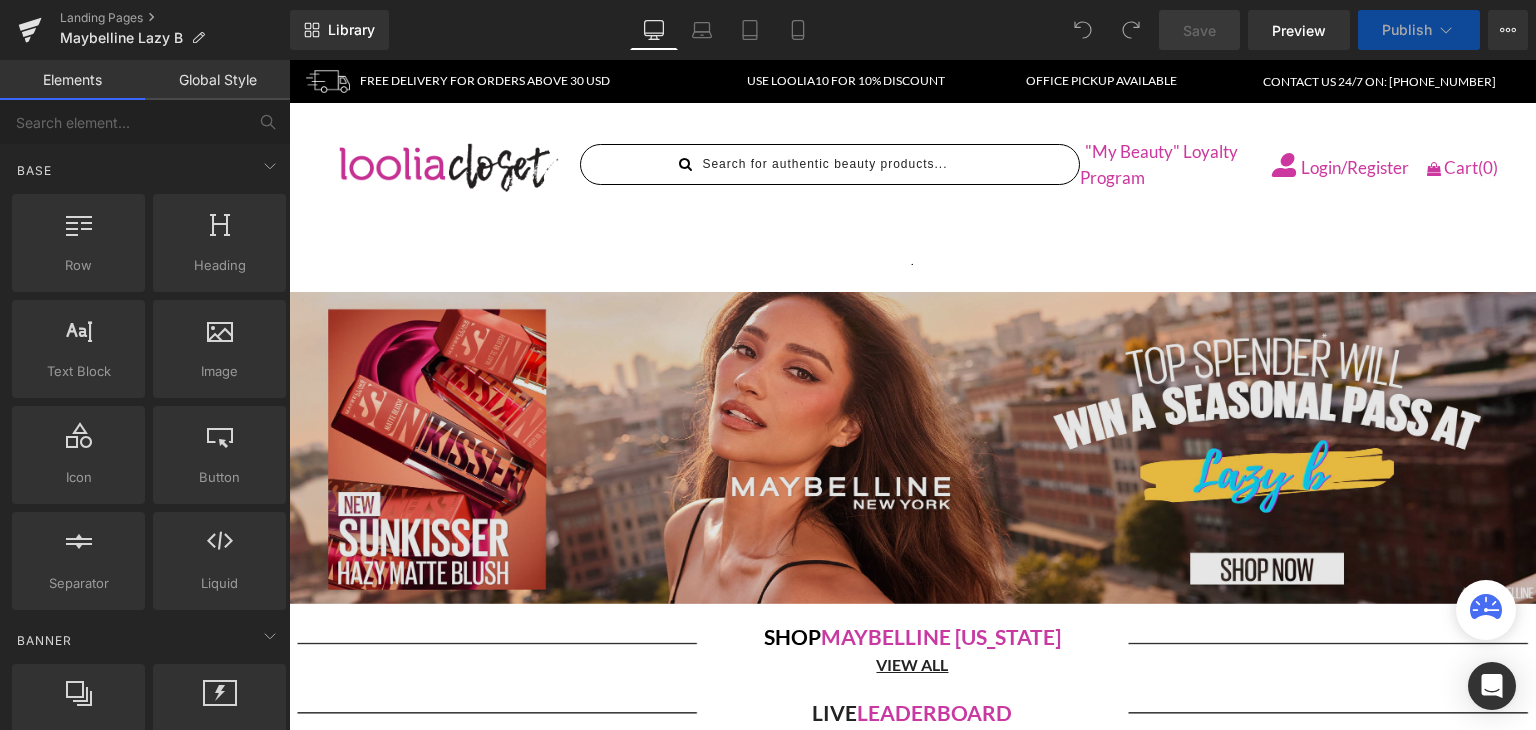 click at bounding box center (912, 448) 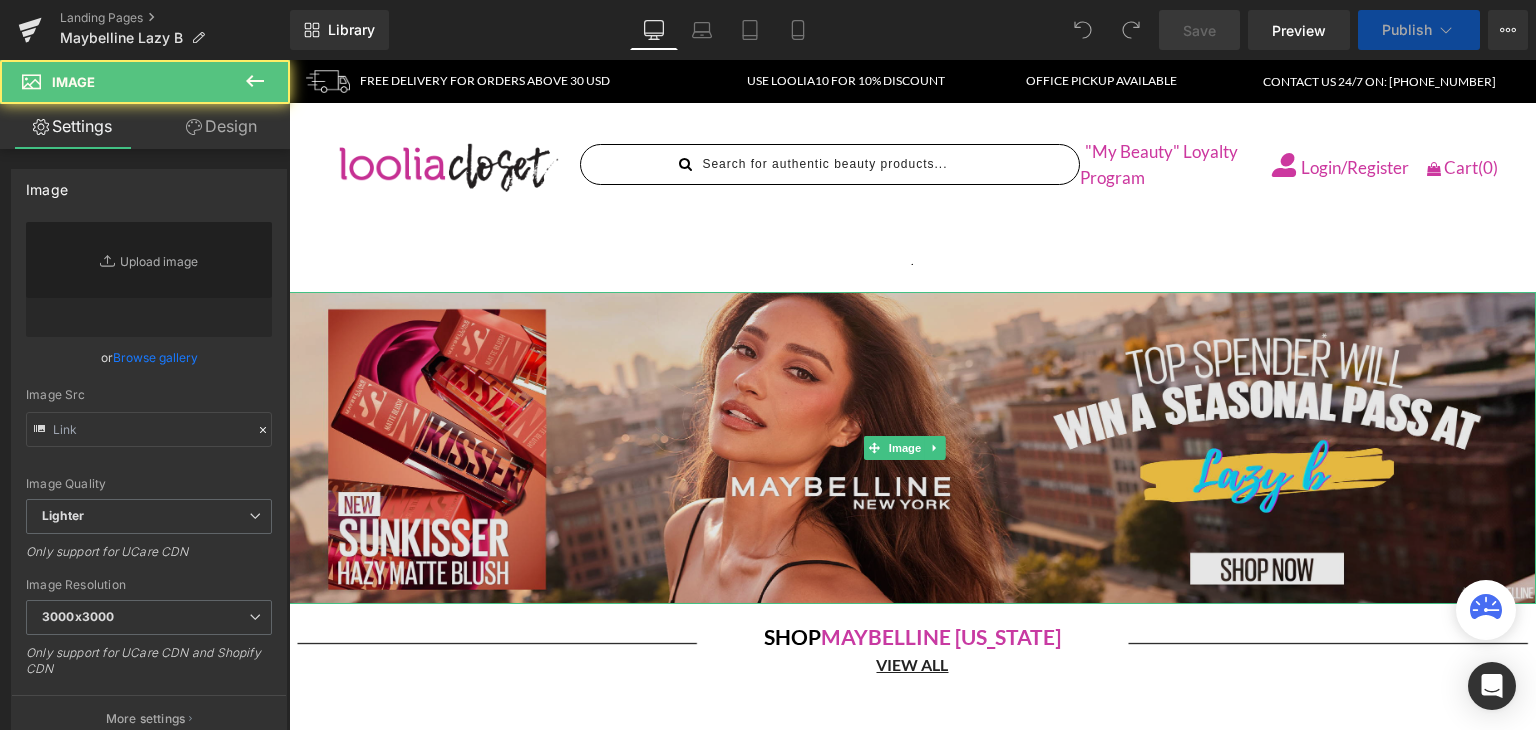 type on "https://ucarecdn.com/0df936d5-984f-4ec8-bf7e-742929bfee6a/-/format/auto/-/preview/3000x3000/-/quality/lighter/L%20activationsArtboard%201-100.jpg" 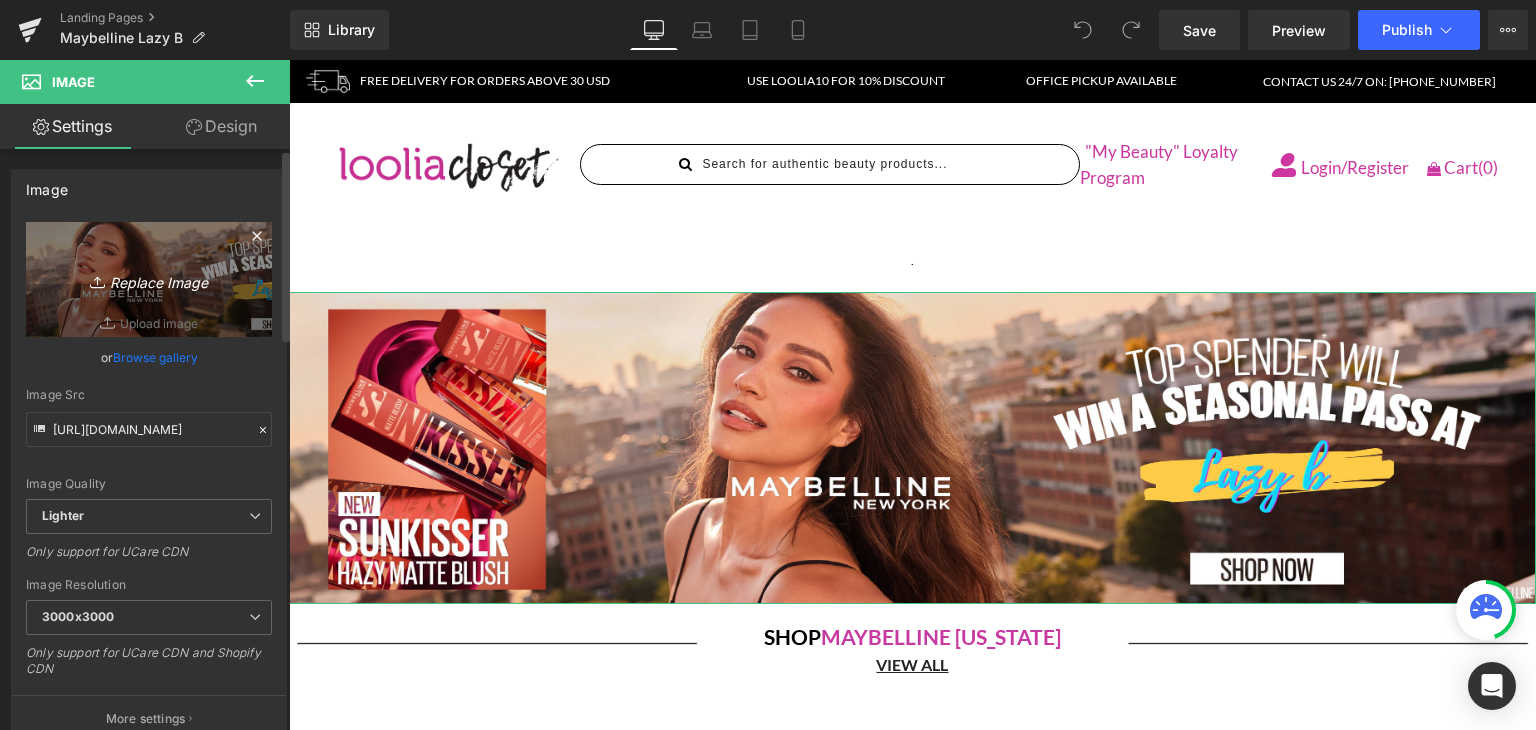 click on "Replace Image" at bounding box center [149, 279] 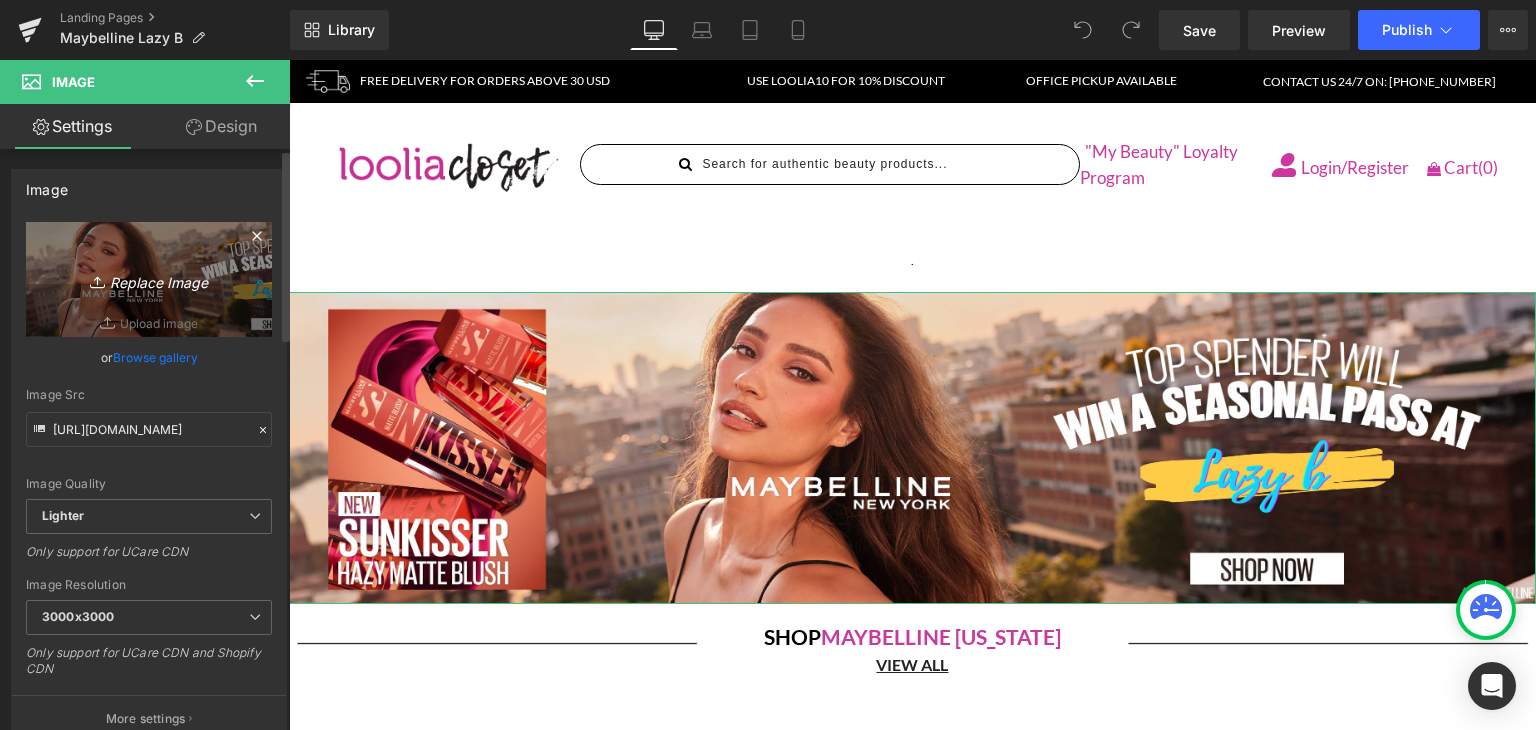 type on "C:\fakepath\closed banner desk maybelline.jpg" 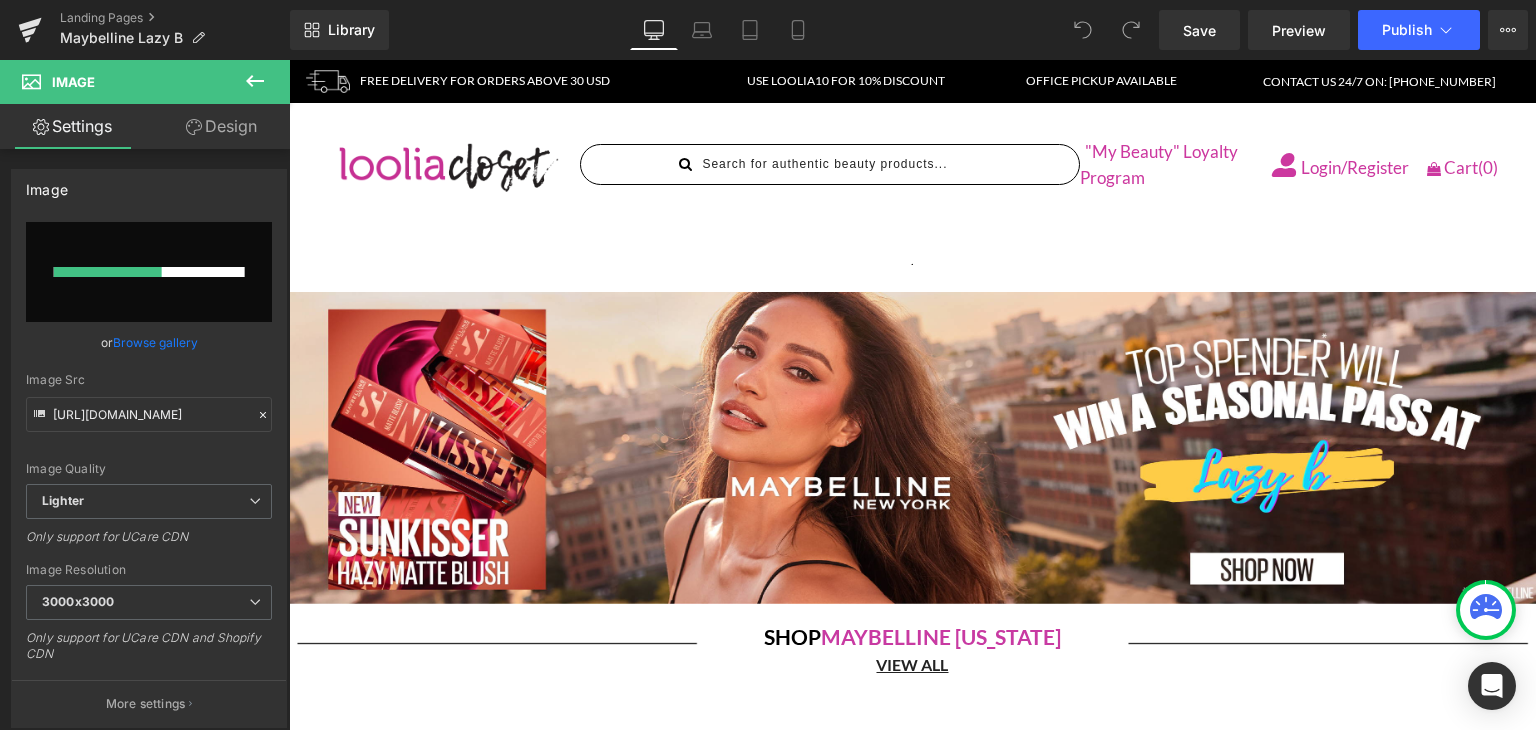 type 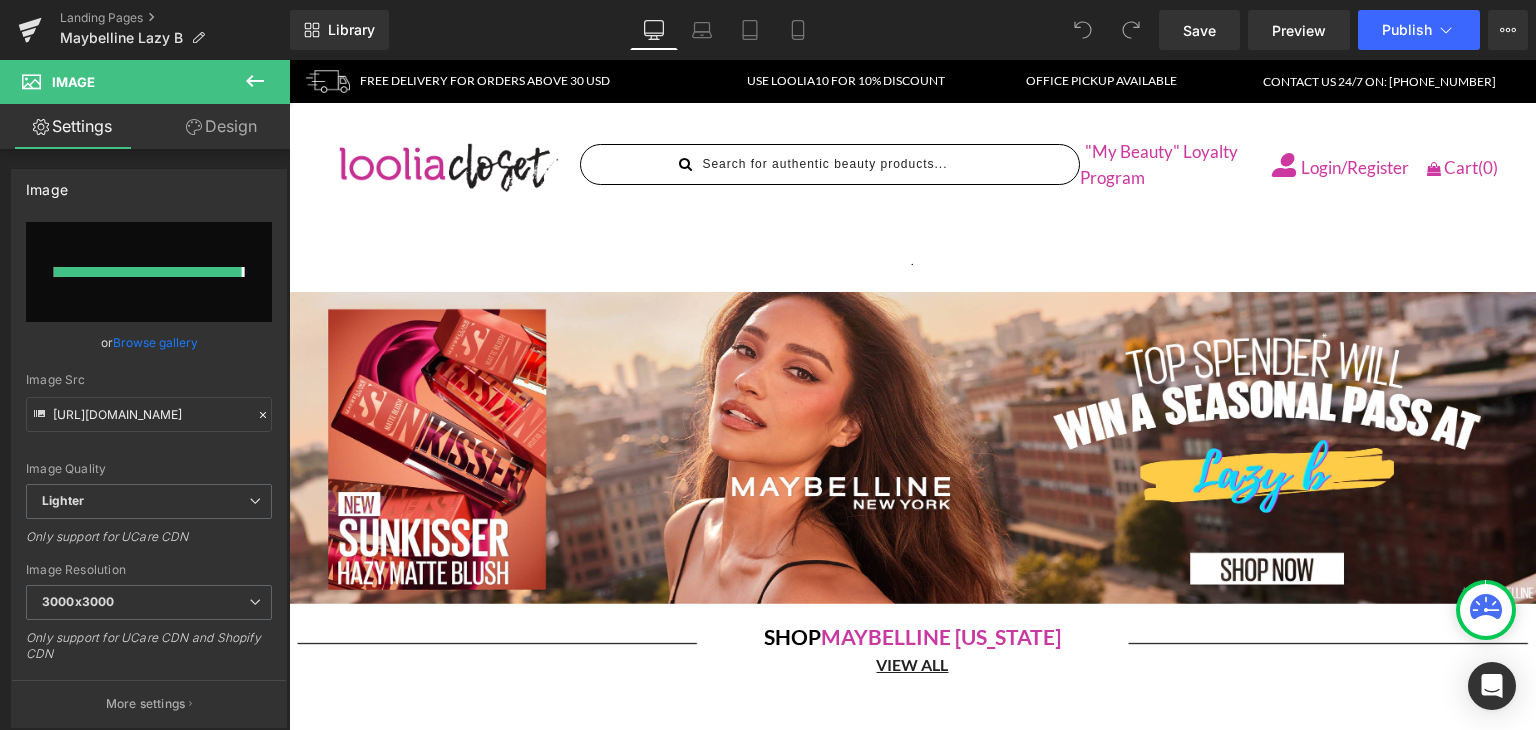 type on "https://ucarecdn.com/41d09b6f-230c-4592-afd5-b15c00e5e5cf/-/format/auto/-/preview/3000x3000/-/quality/lighter/closed%20banner%20desk%20maybelline.jpg" 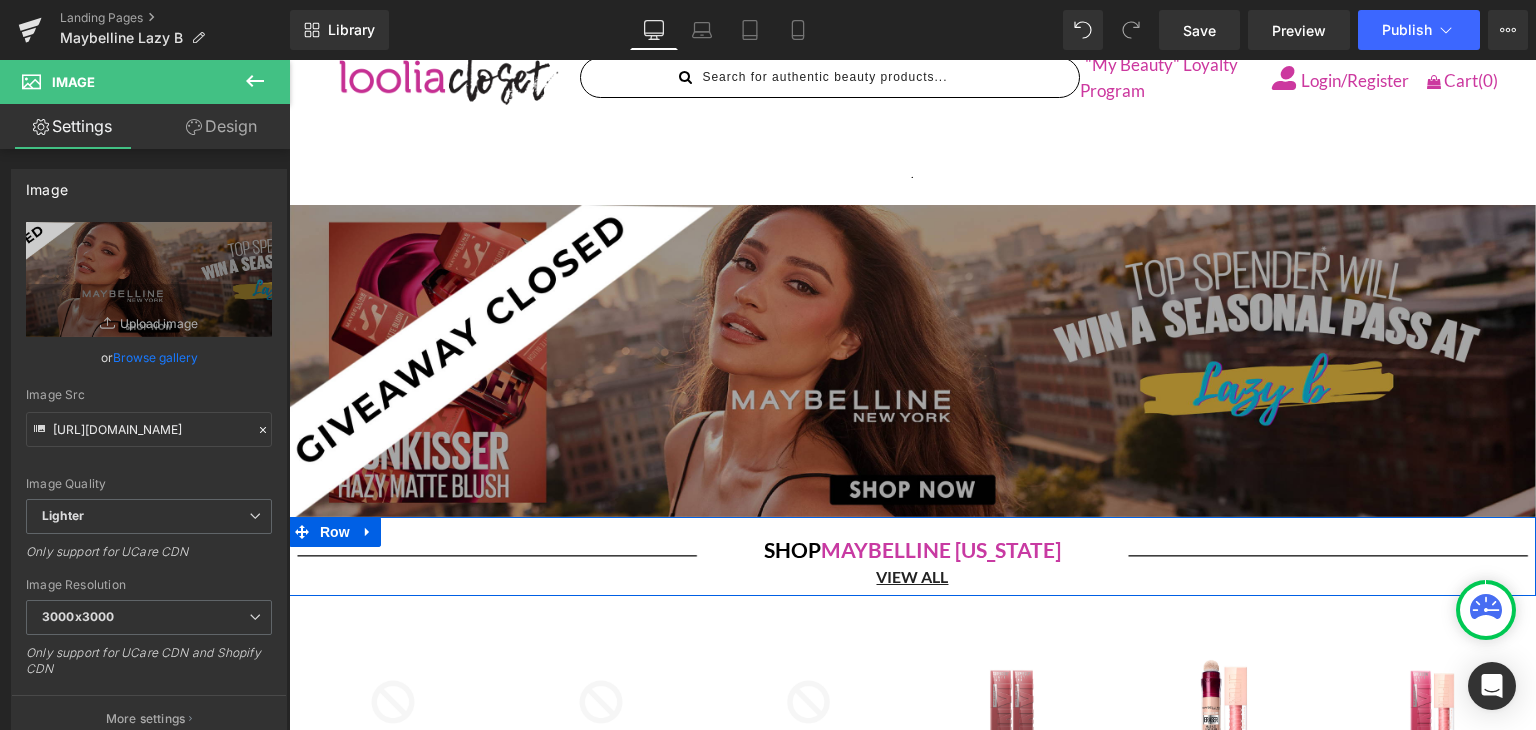 scroll, scrollTop: 260, scrollLeft: 0, axis: vertical 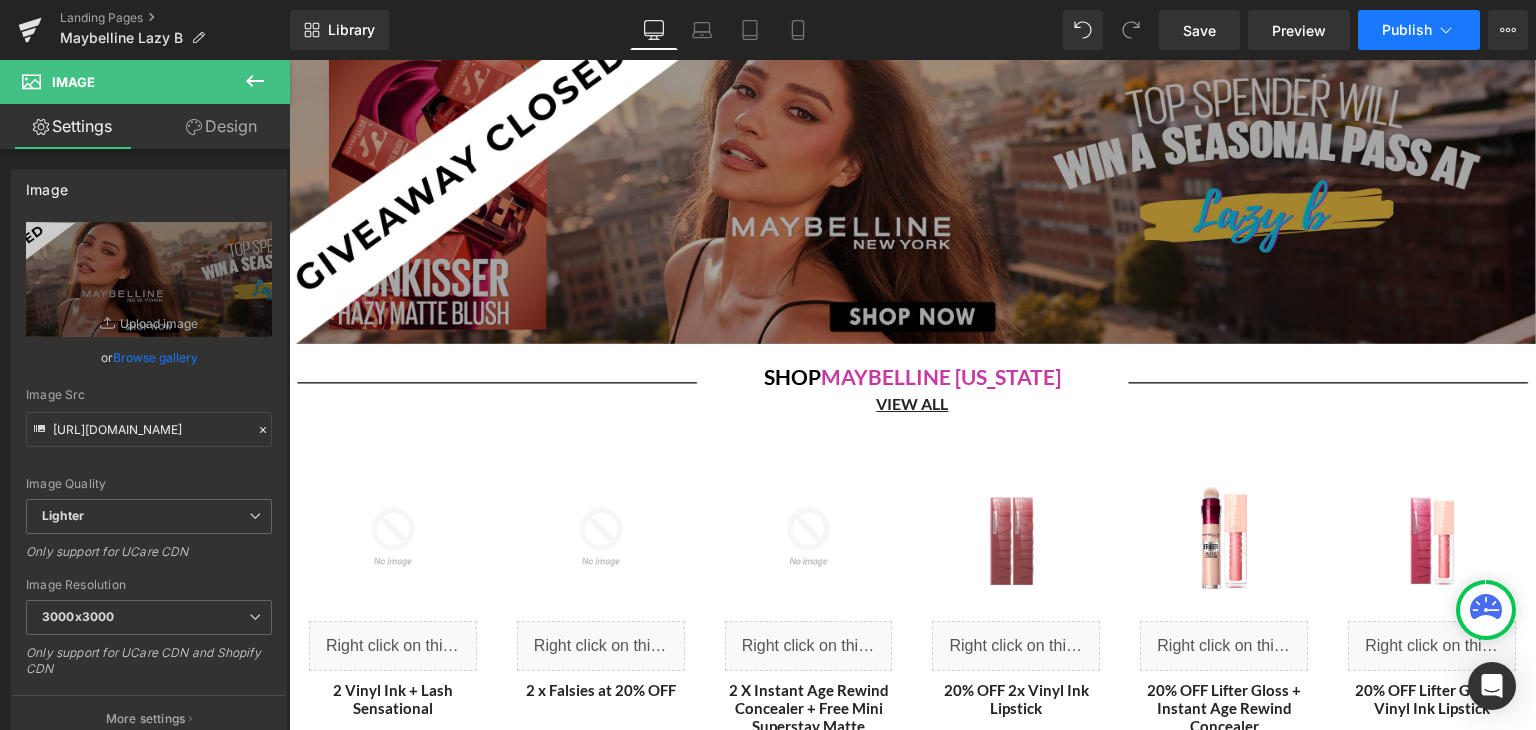 click on "Publish" at bounding box center (1419, 30) 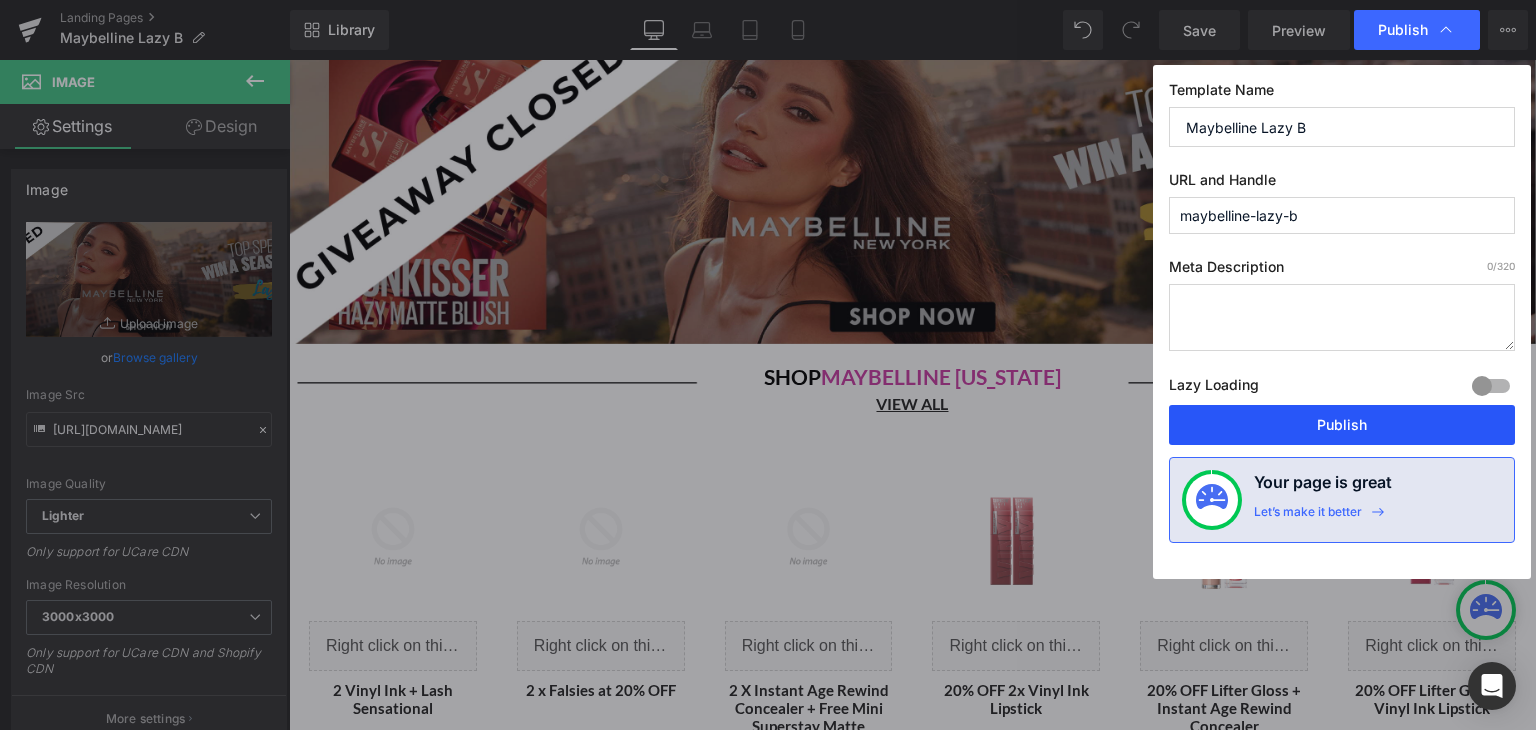 click on "Publish" at bounding box center [1342, 425] 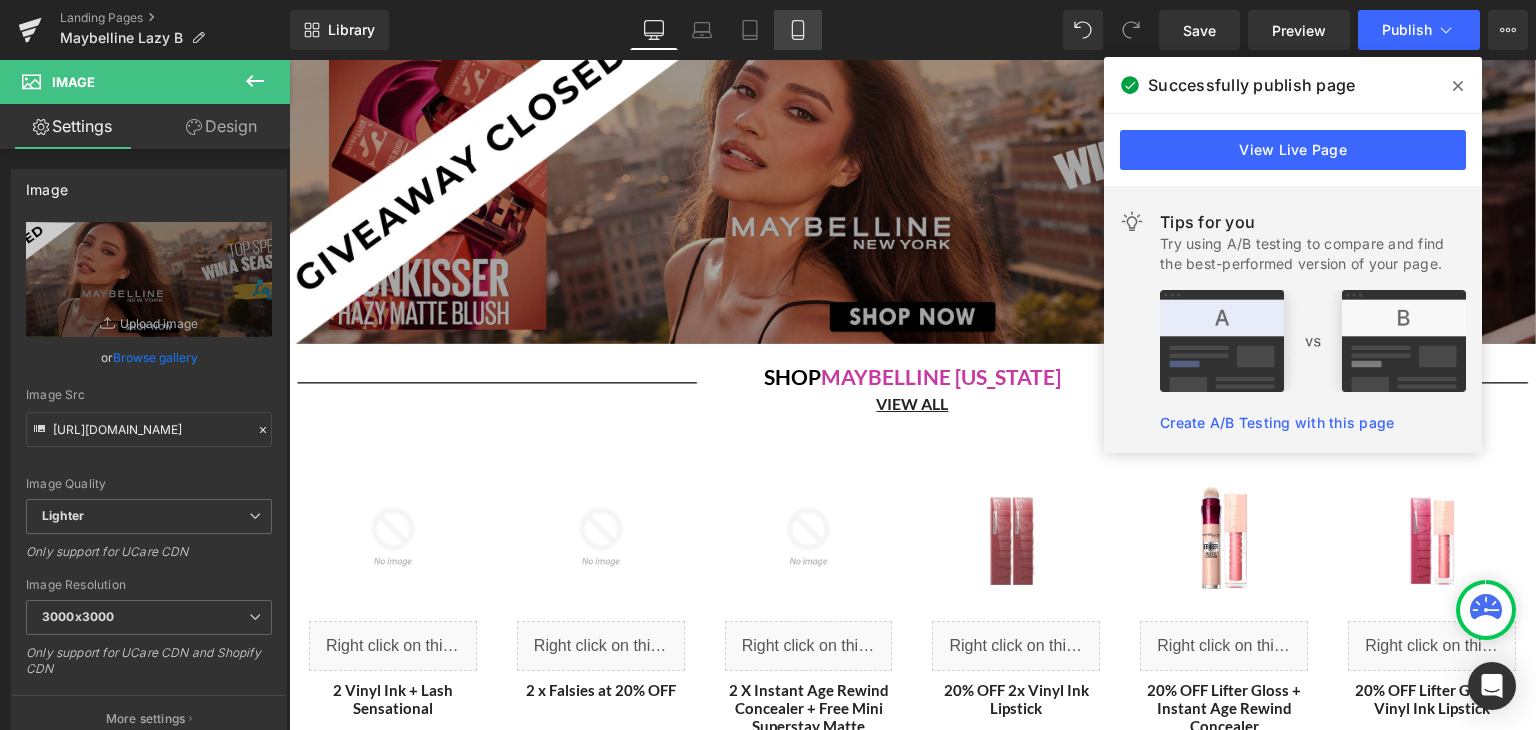 click 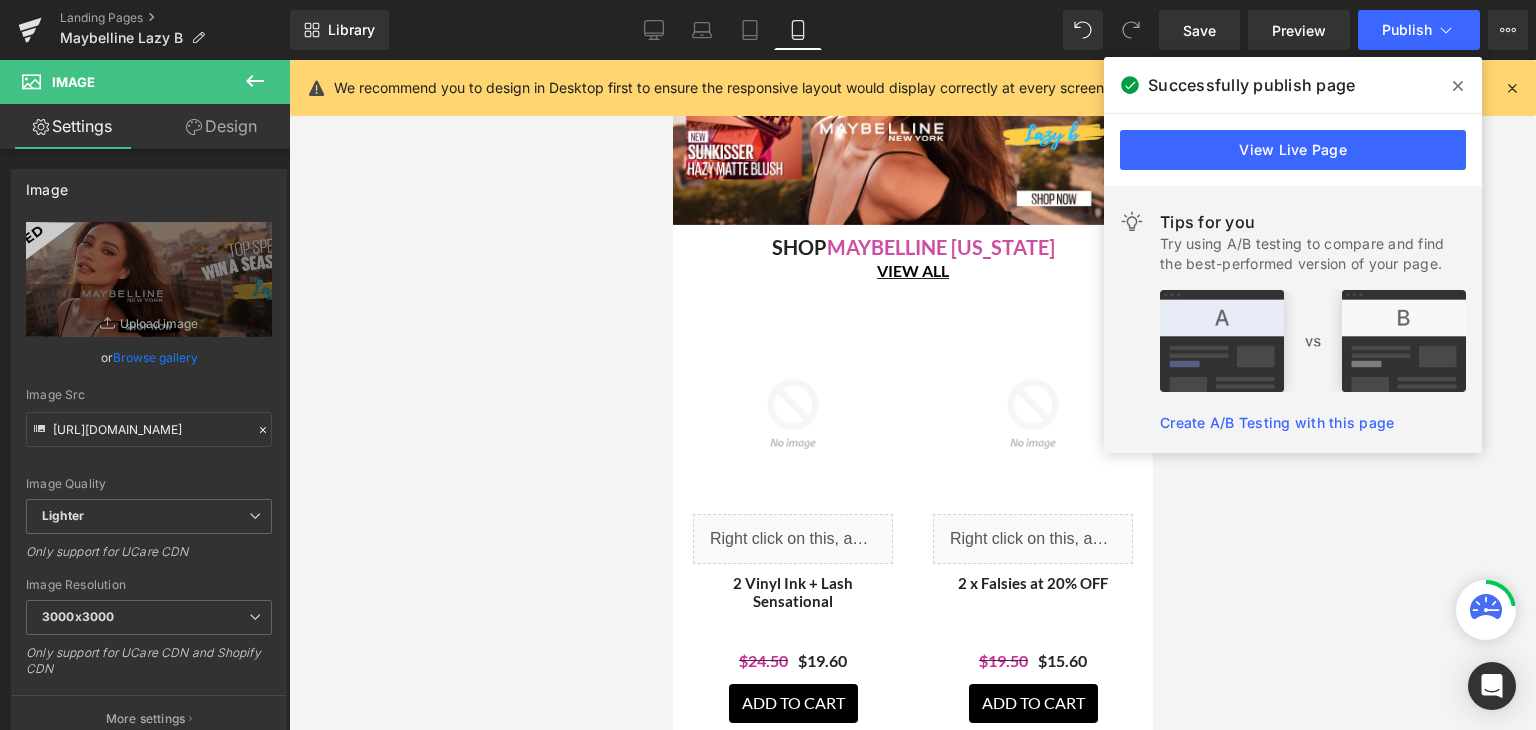 scroll, scrollTop: 0, scrollLeft: 0, axis: both 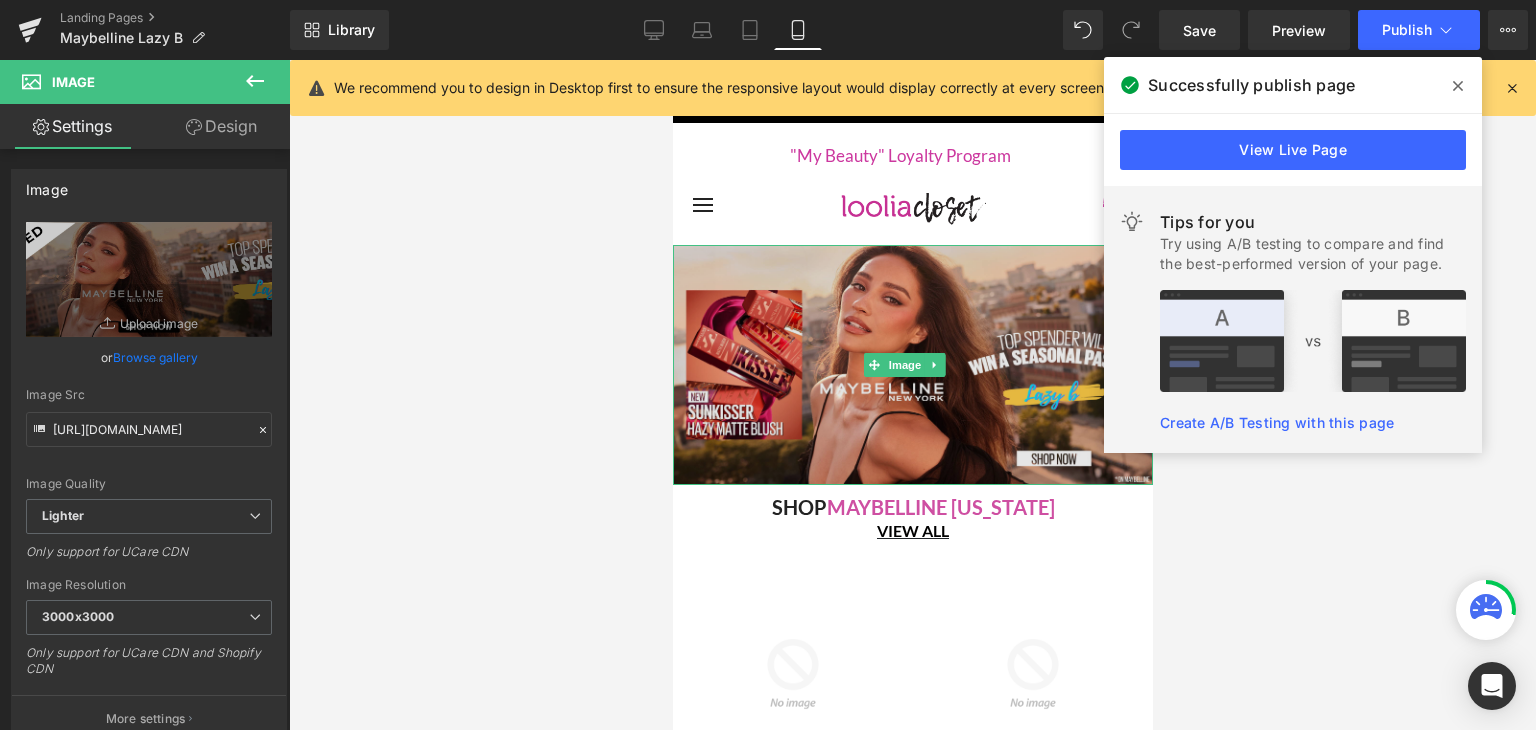 click at bounding box center [912, 365] 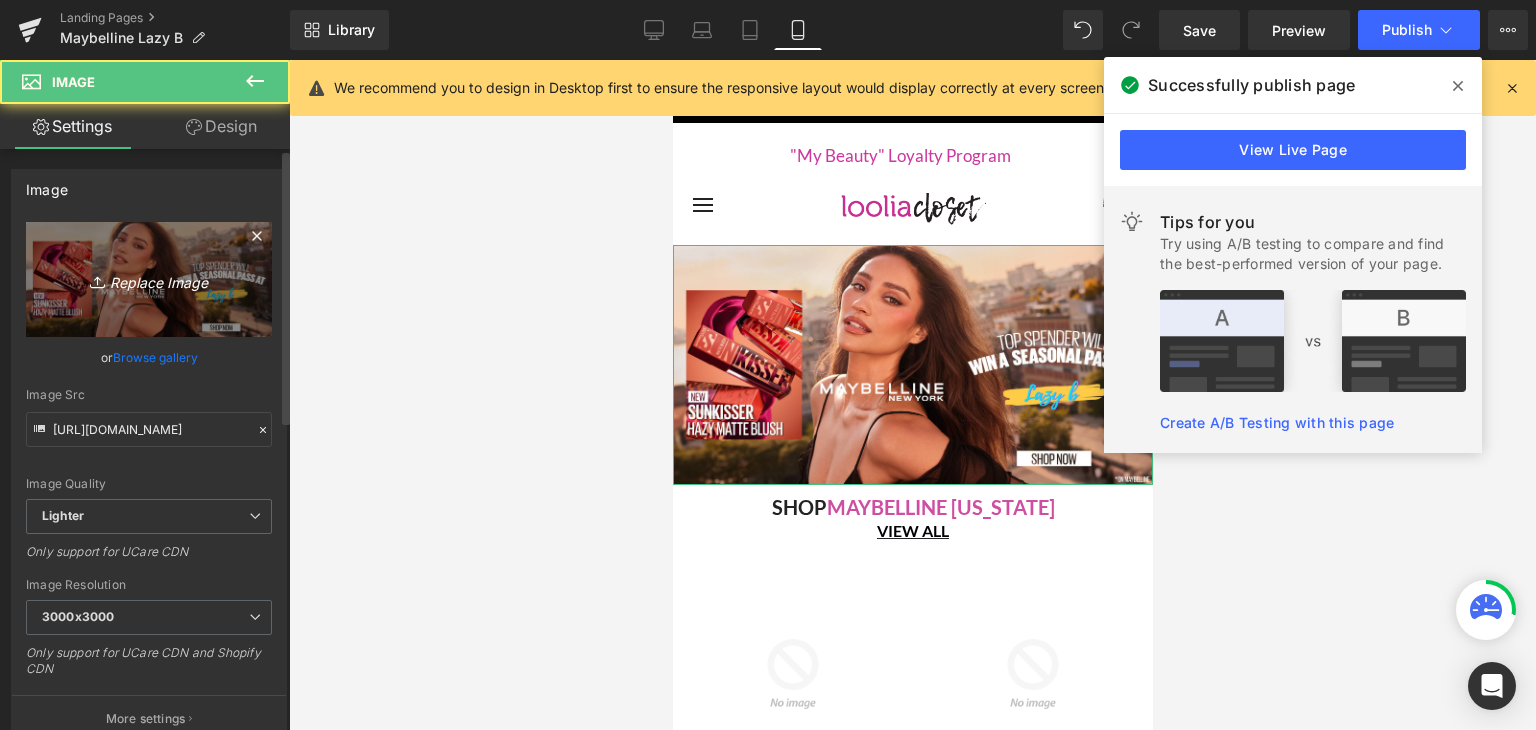 click on "Replace Image" at bounding box center (149, 279) 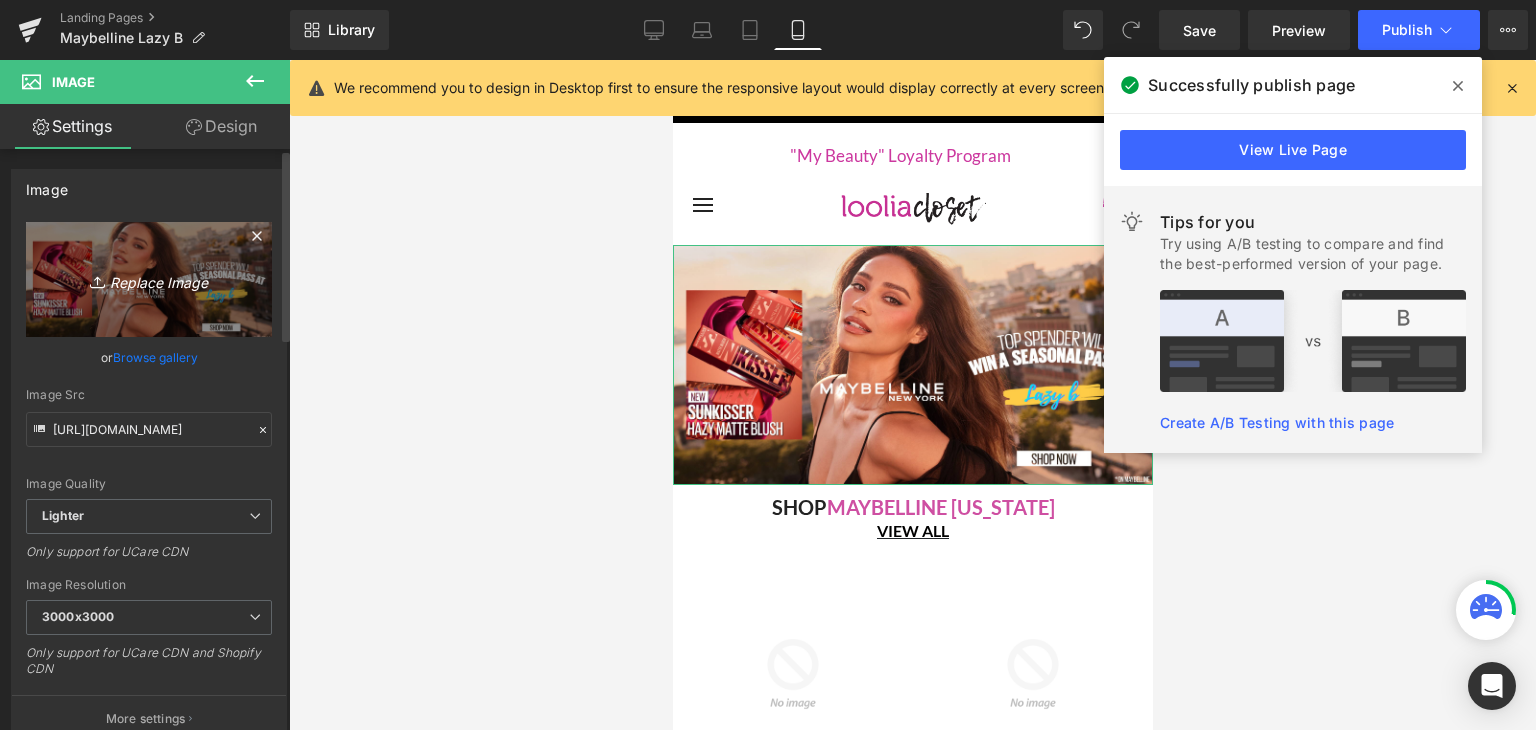 type on "C:\fakepath\closed maybelline banner mobile.jpg" 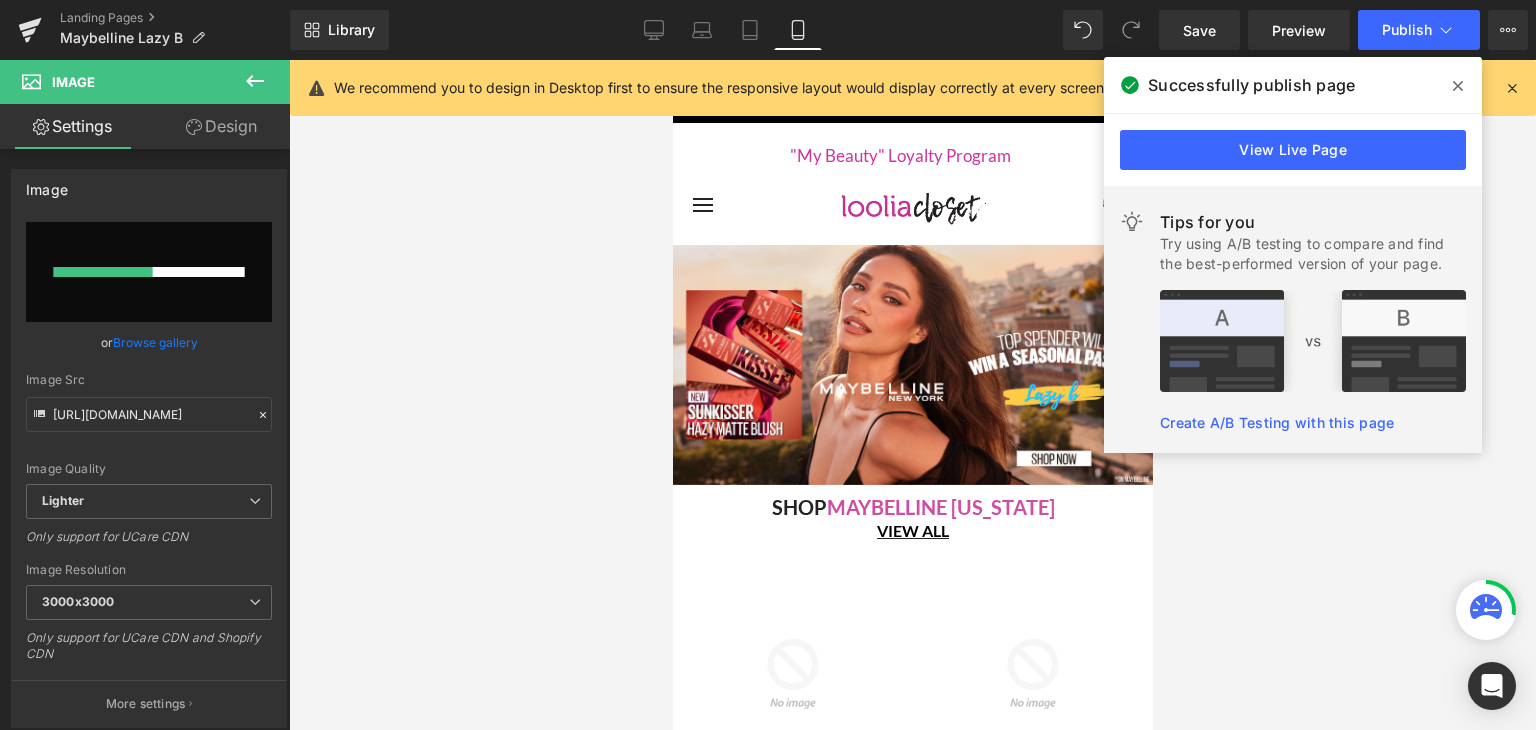 type 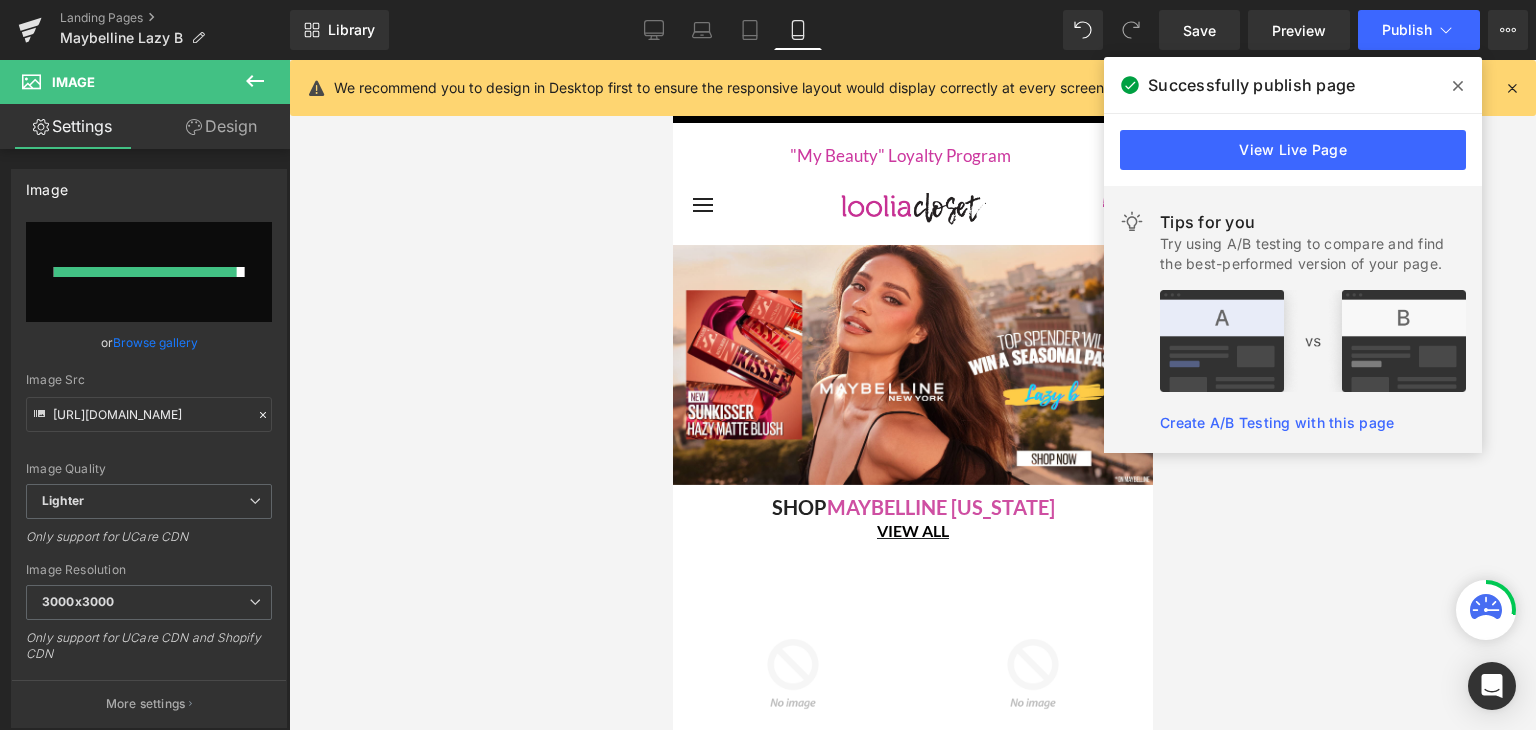 type on "https://ucarecdn.com/7c179968-162c-4fad-b75b-83ca2e337800/-/format/auto/-/preview/3000x3000/-/quality/lighter/closed%20maybelline%20banner%20mobile.jpg" 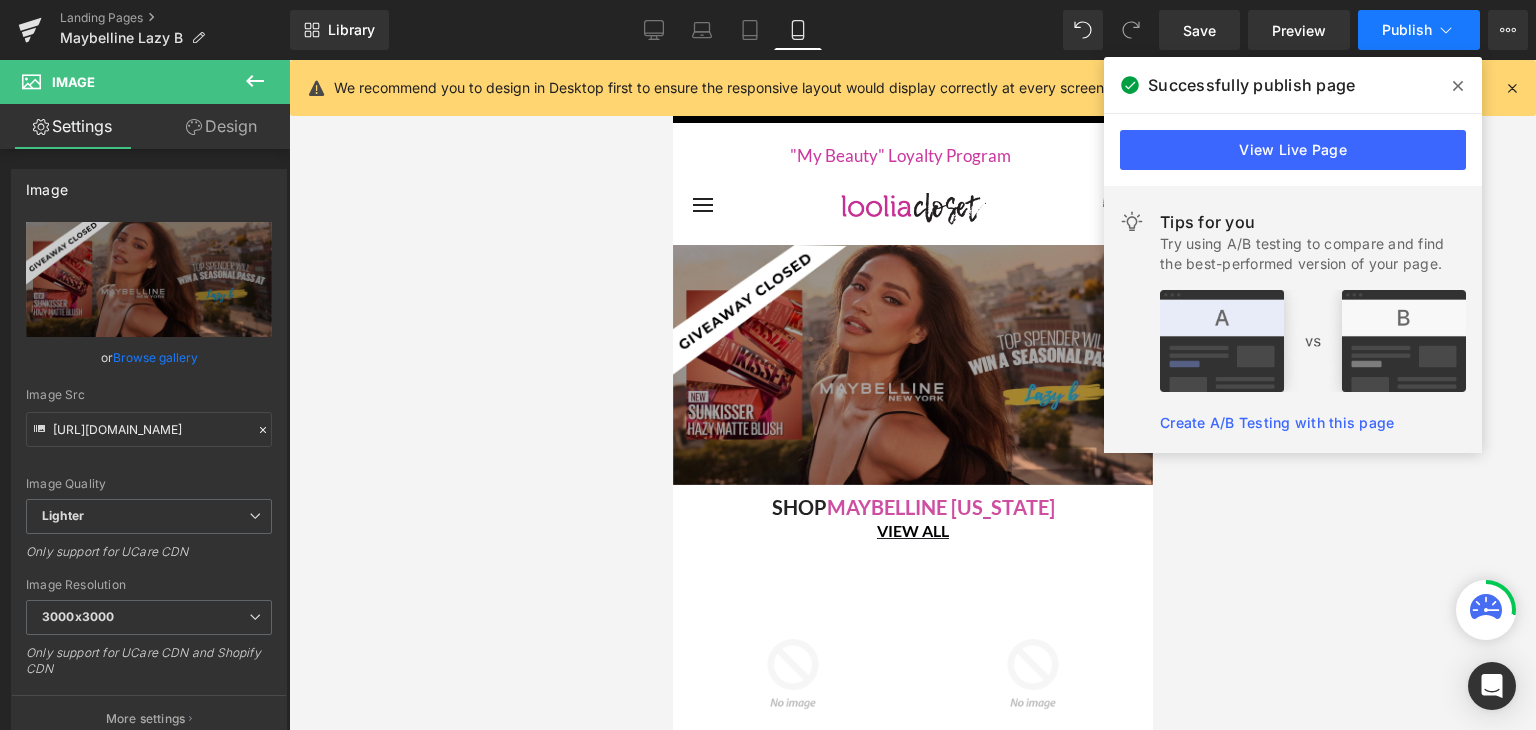 click on "Publish" at bounding box center (1407, 30) 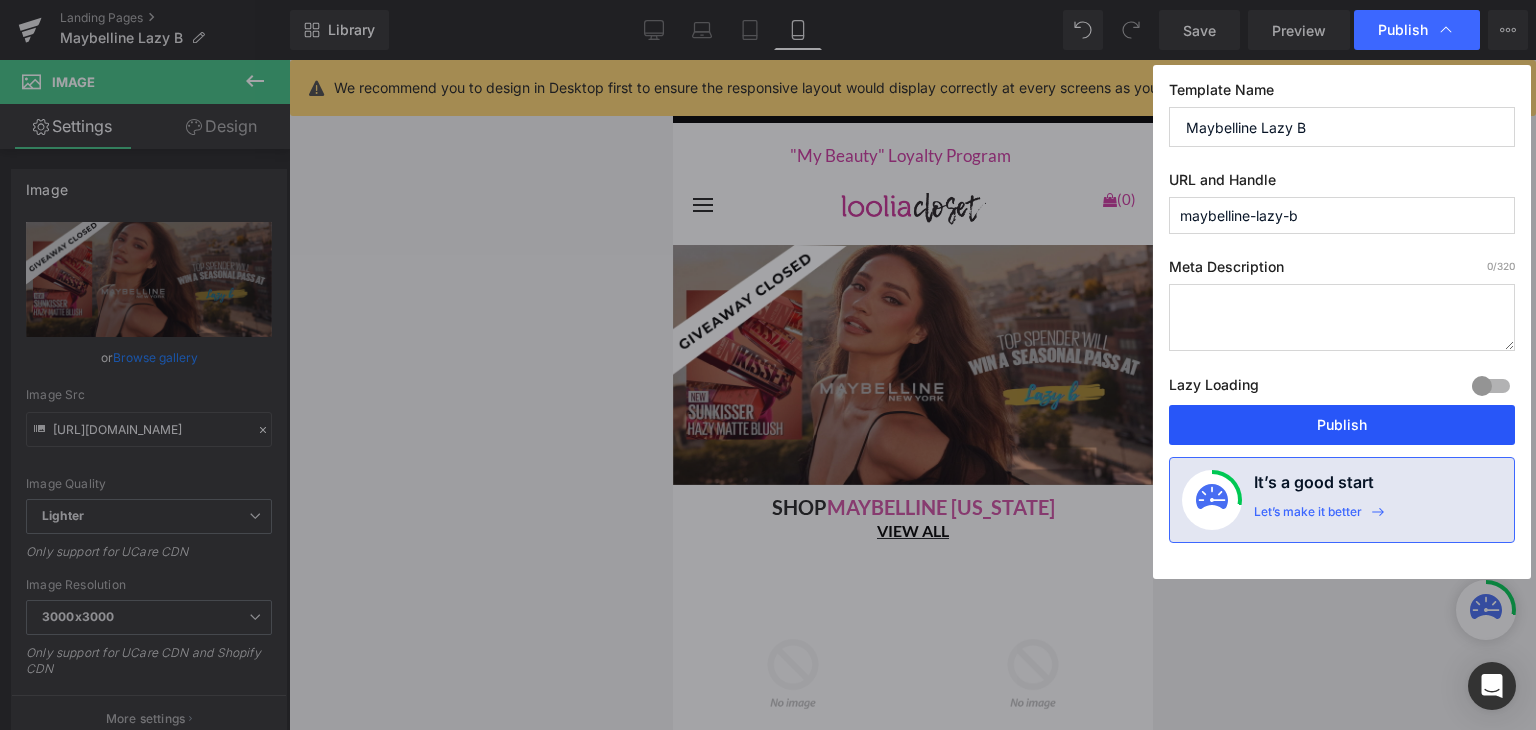click on "Publish" at bounding box center [1342, 425] 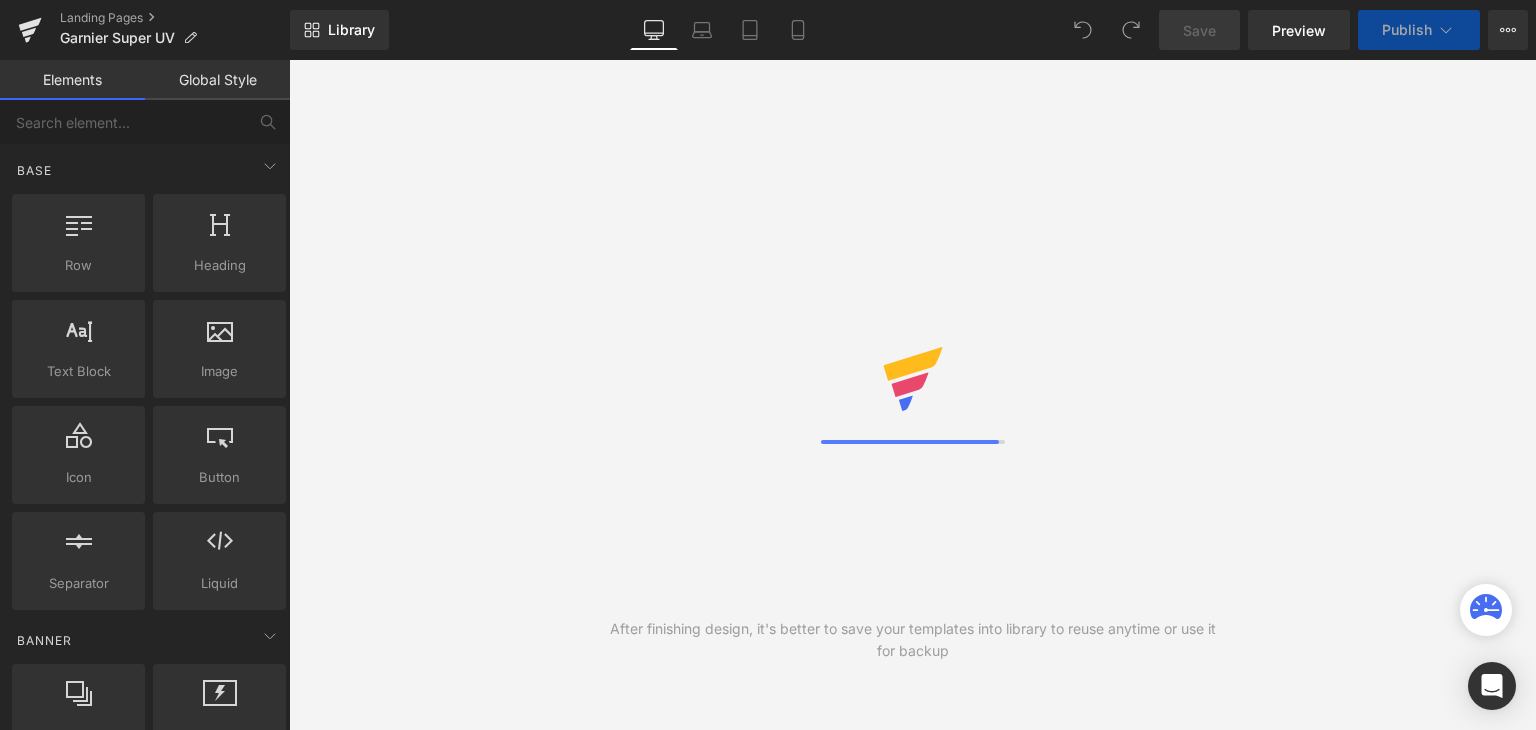 scroll, scrollTop: 0, scrollLeft: 0, axis: both 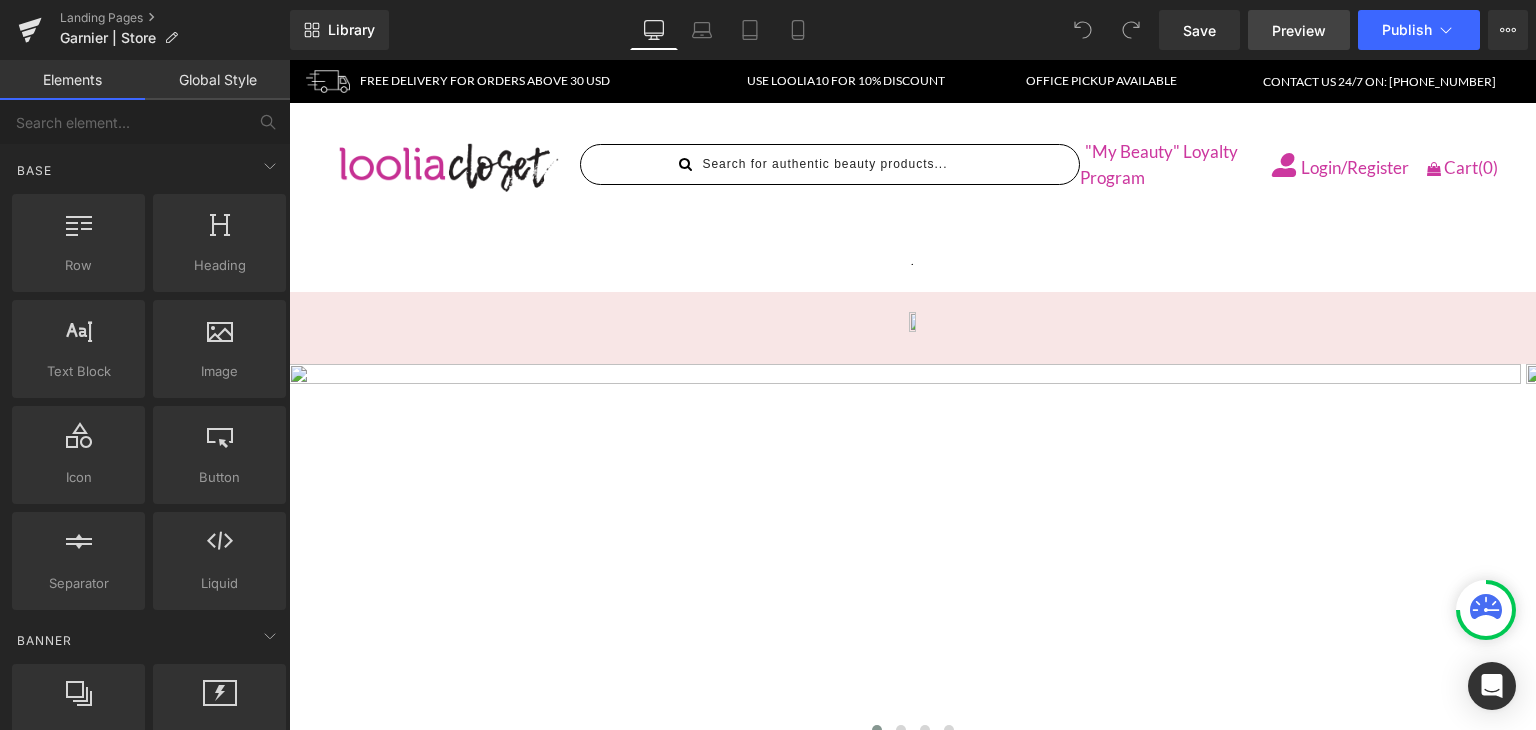 click on "Preview" at bounding box center [1299, 30] 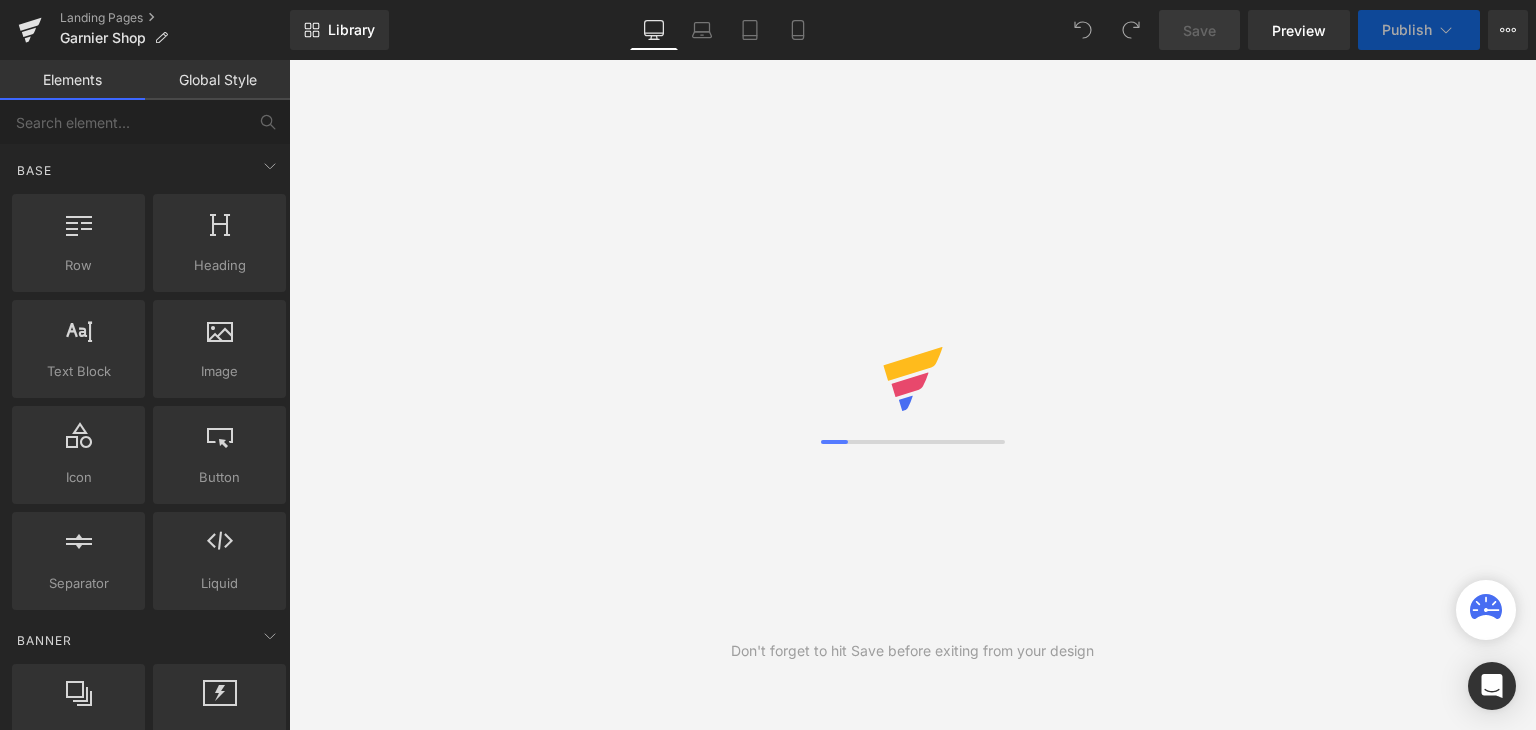 scroll, scrollTop: 0, scrollLeft: 0, axis: both 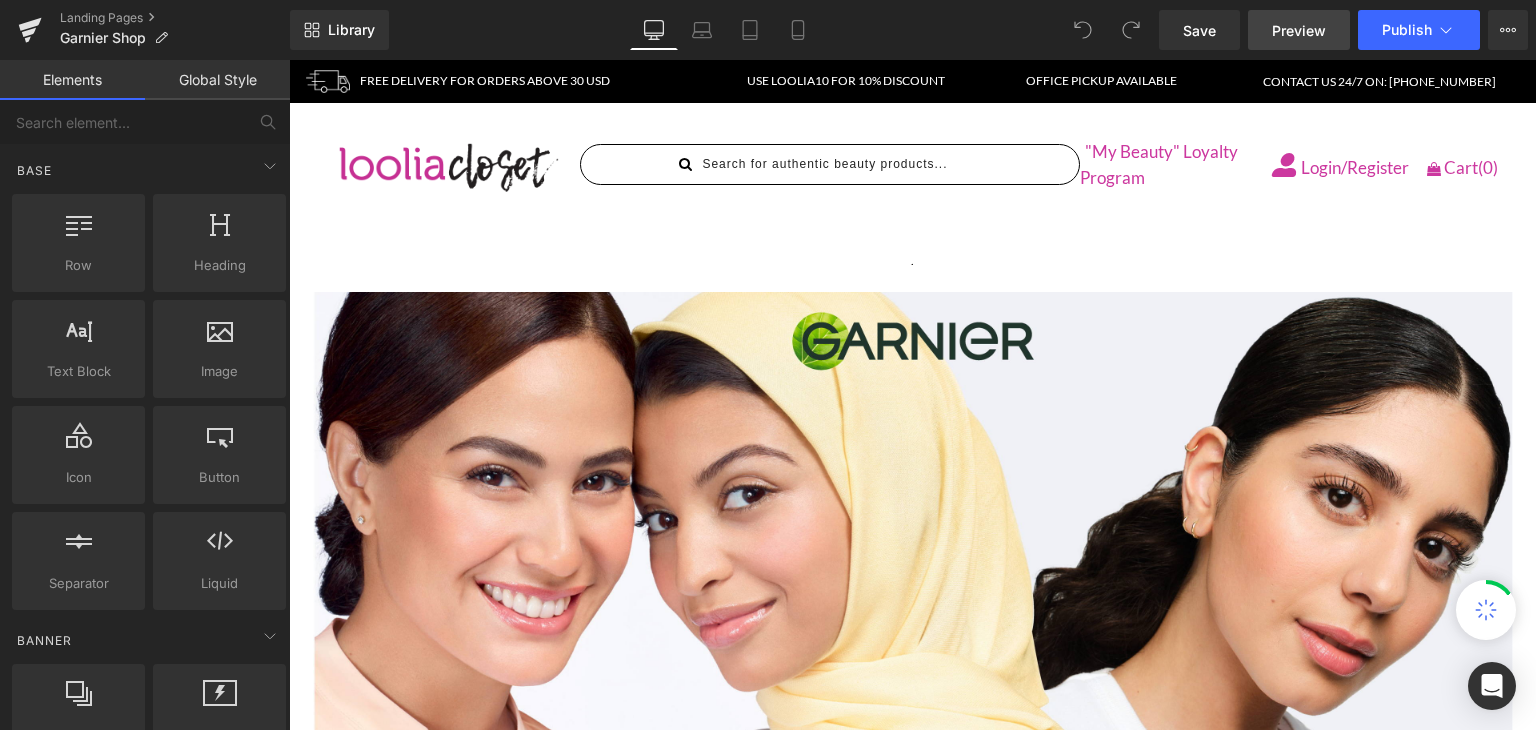 click on "Preview" at bounding box center [1299, 30] 